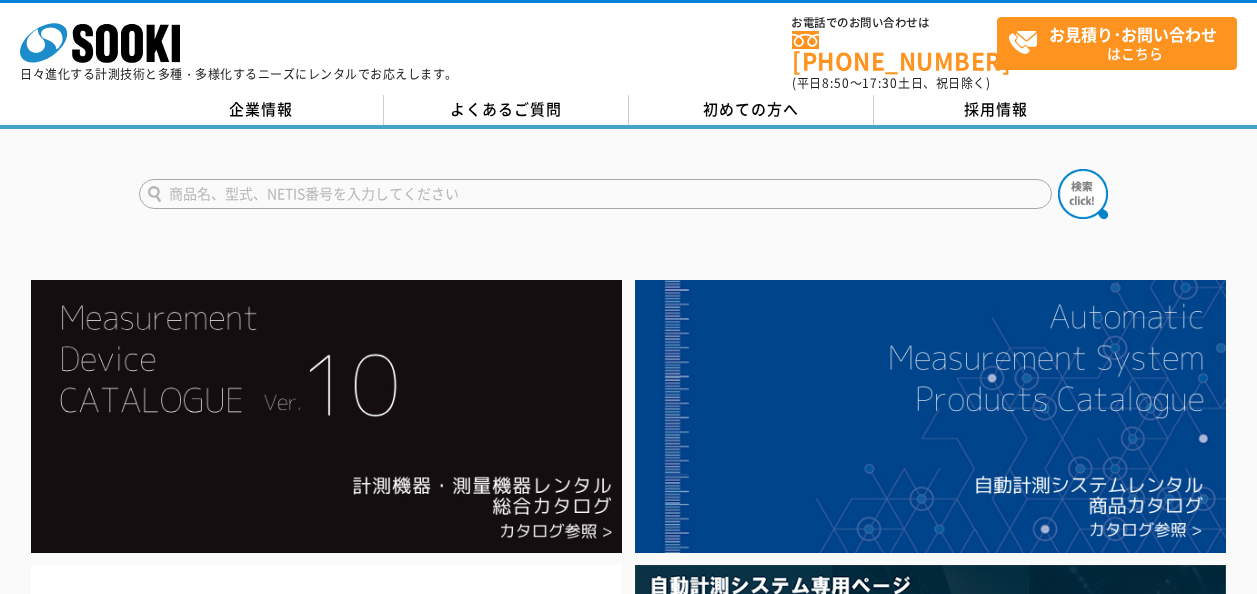 scroll, scrollTop: 0, scrollLeft: 0, axis: both 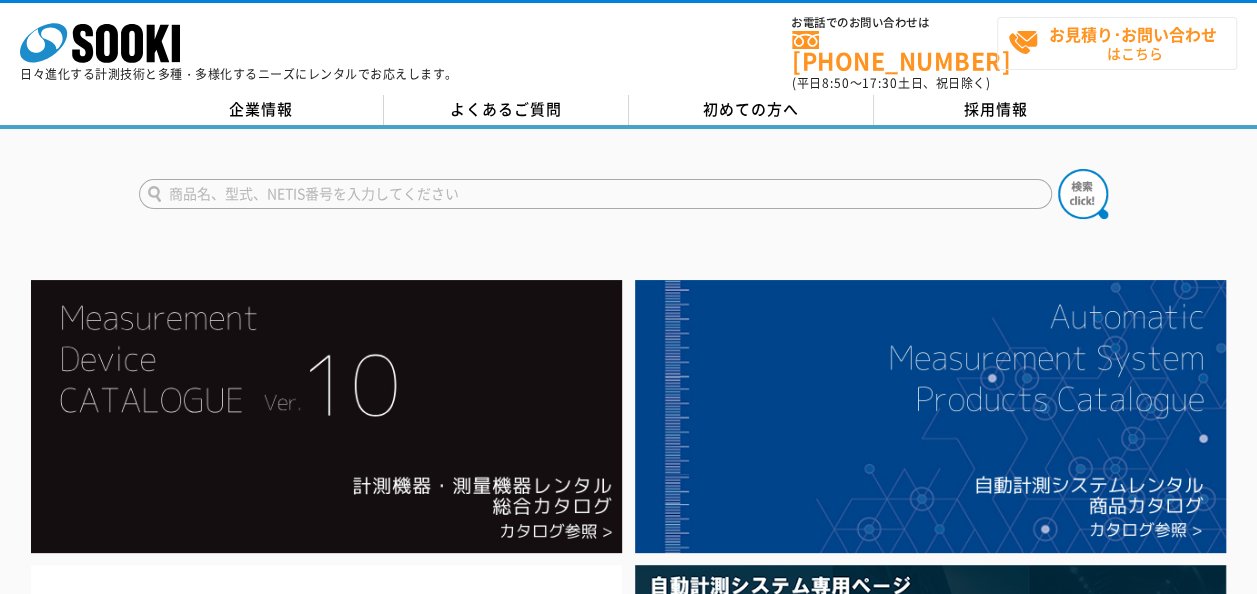 click on "お見積り･お問い合わせ はこちら" at bounding box center (1117, 43) 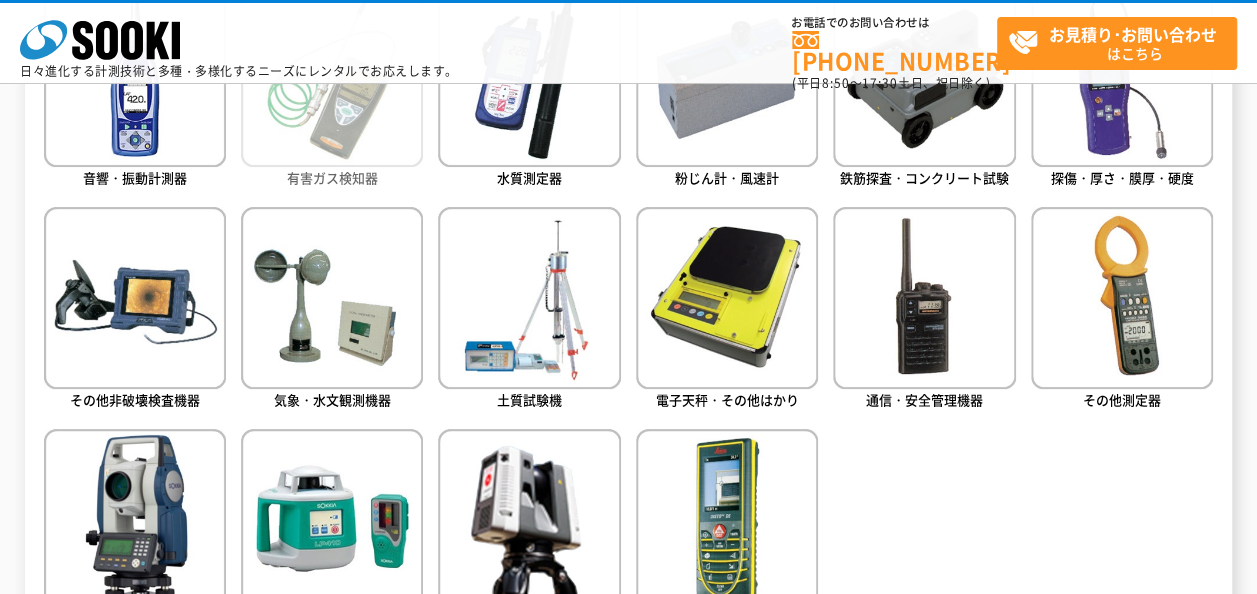 scroll, scrollTop: 900, scrollLeft: 0, axis: vertical 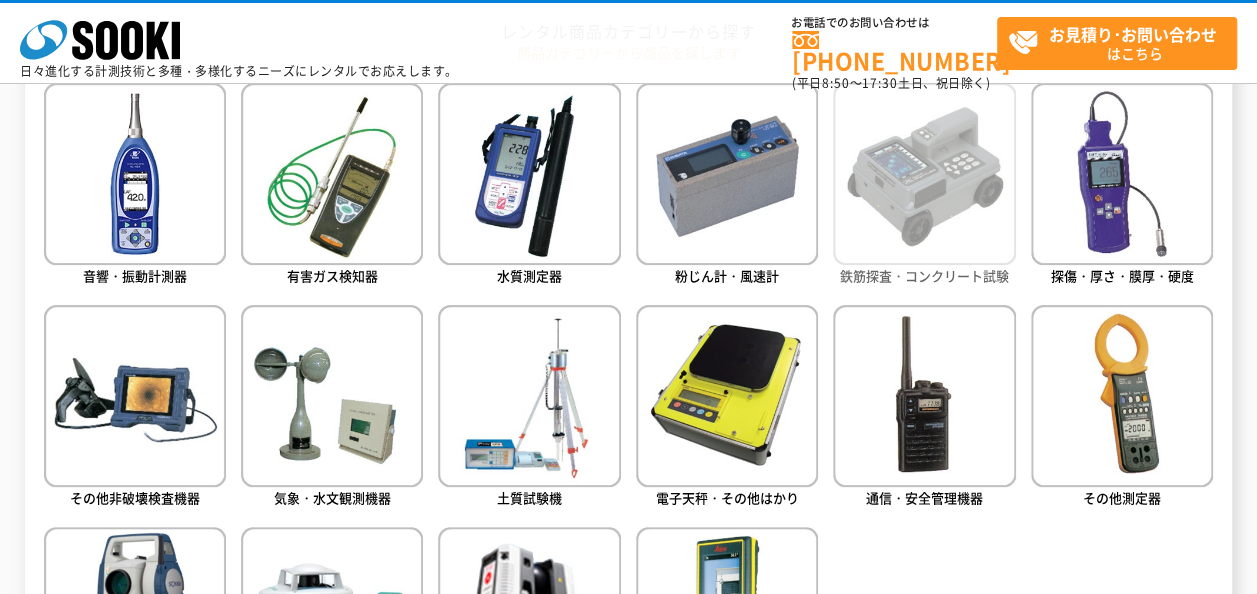 click at bounding box center (924, 174) 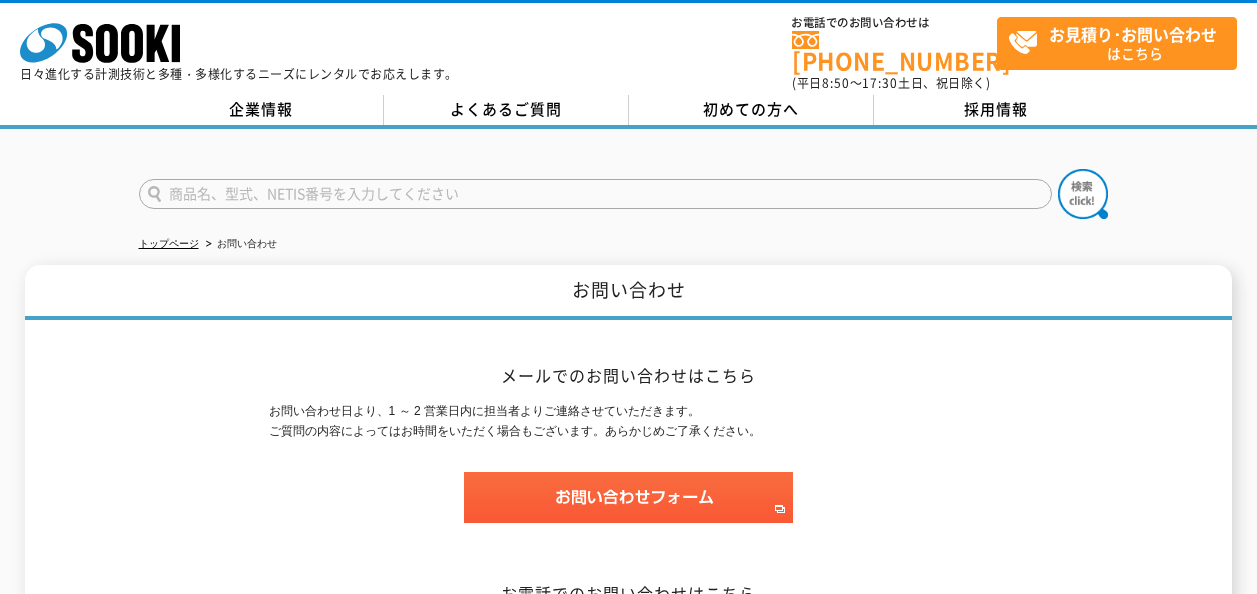 scroll, scrollTop: 0, scrollLeft: 0, axis: both 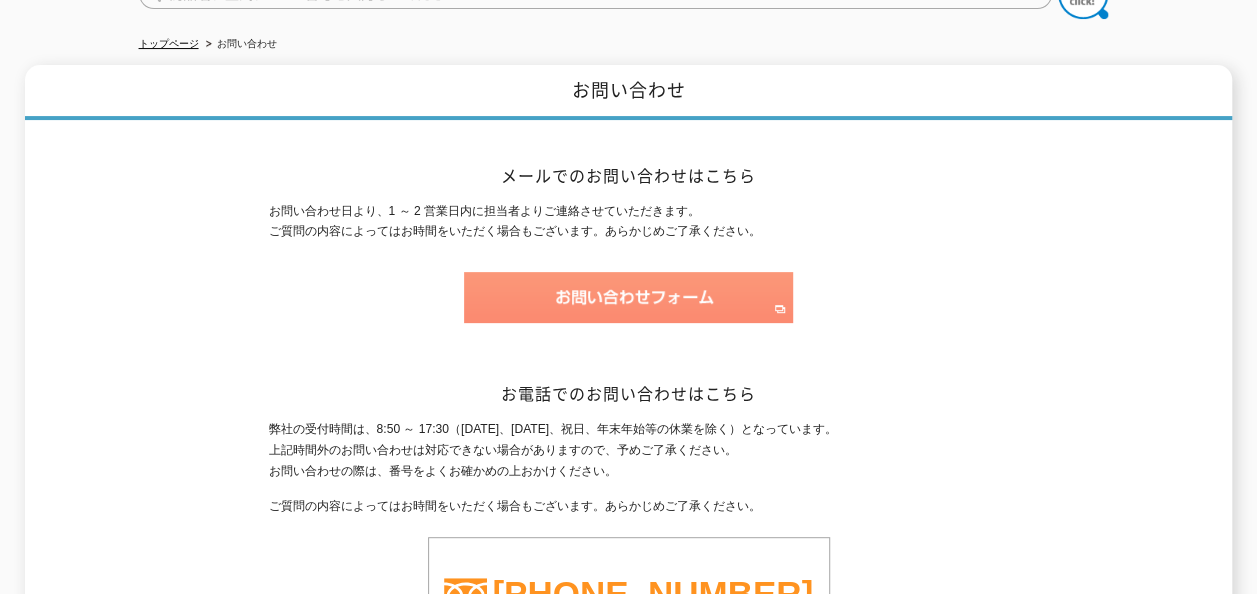 click at bounding box center [628, 297] 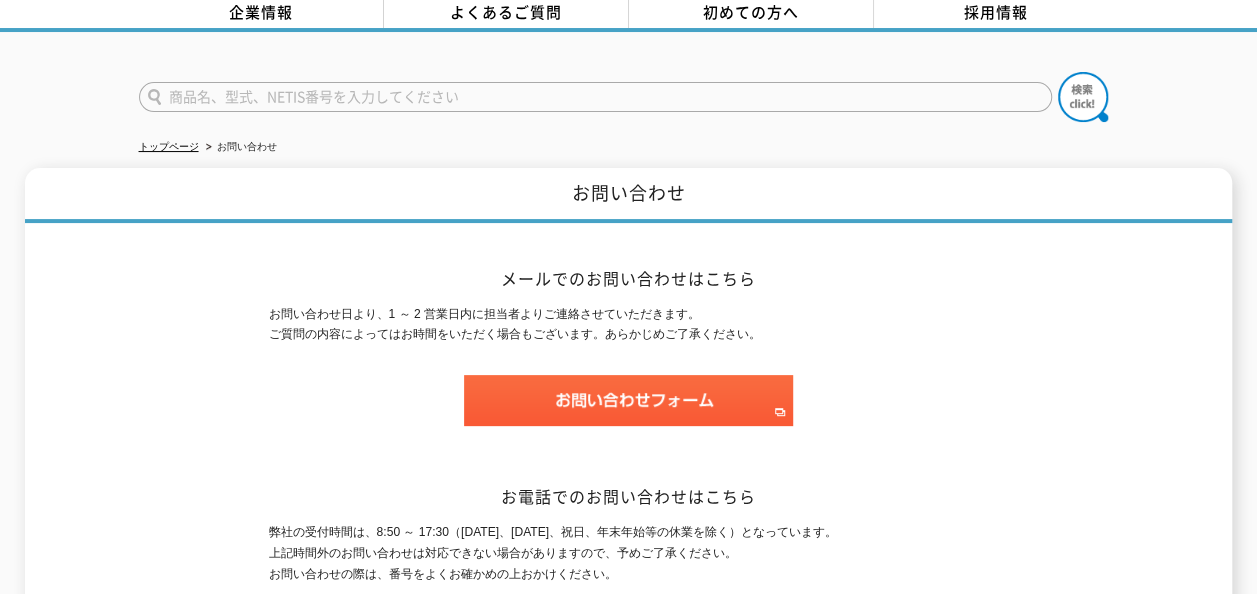 scroll, scrollTop: 0, scrollLeft: 0, axis: both 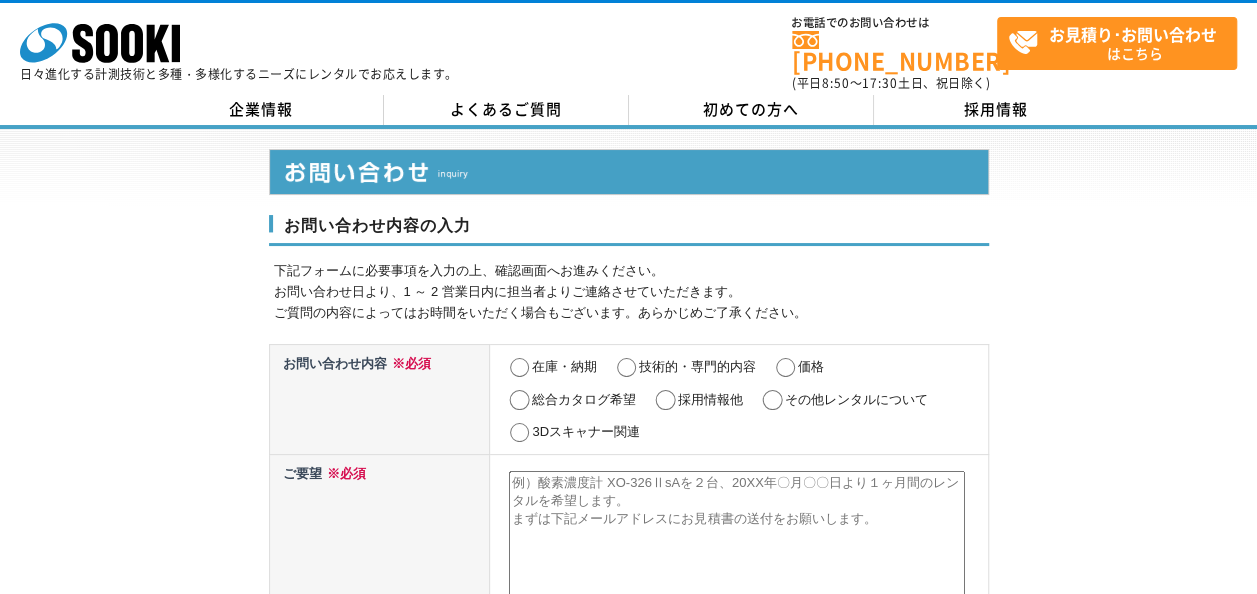 click on "お問い合わせ内容の入力
下記フォームに必要事項を入力の上、確認画面へお進みください。
お問い合わせ日より、1 ～ 2 営業日内に担当者よりご連絡させていただきます。
ご質問の内容によってはお時間をいただく場合もございます。あらかじめご了承ください。
お問い合わせ内容 ※必須
在庫・納期
技術的・専門的内容
価格
総合カタログ希望
採用情報他
その他レンタルについて
3Dスキャナー関連
ご要望 ※必須" at bounding box center (628, 900) 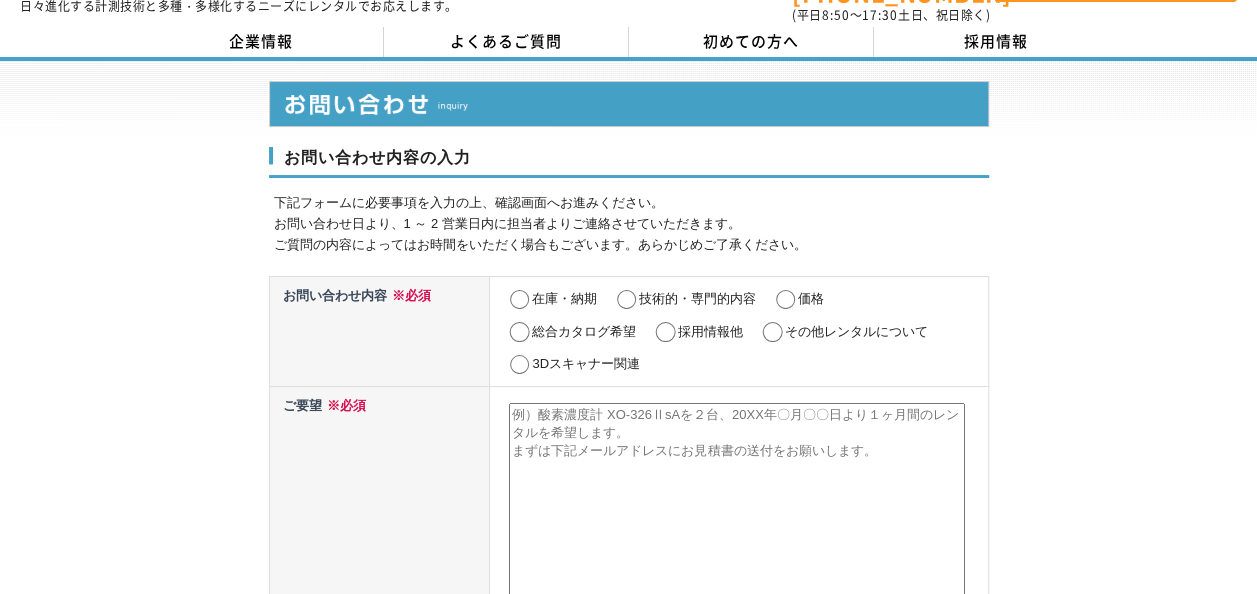 scroll, scrollTop: 100, scrollLeft: 0, axis: vertical 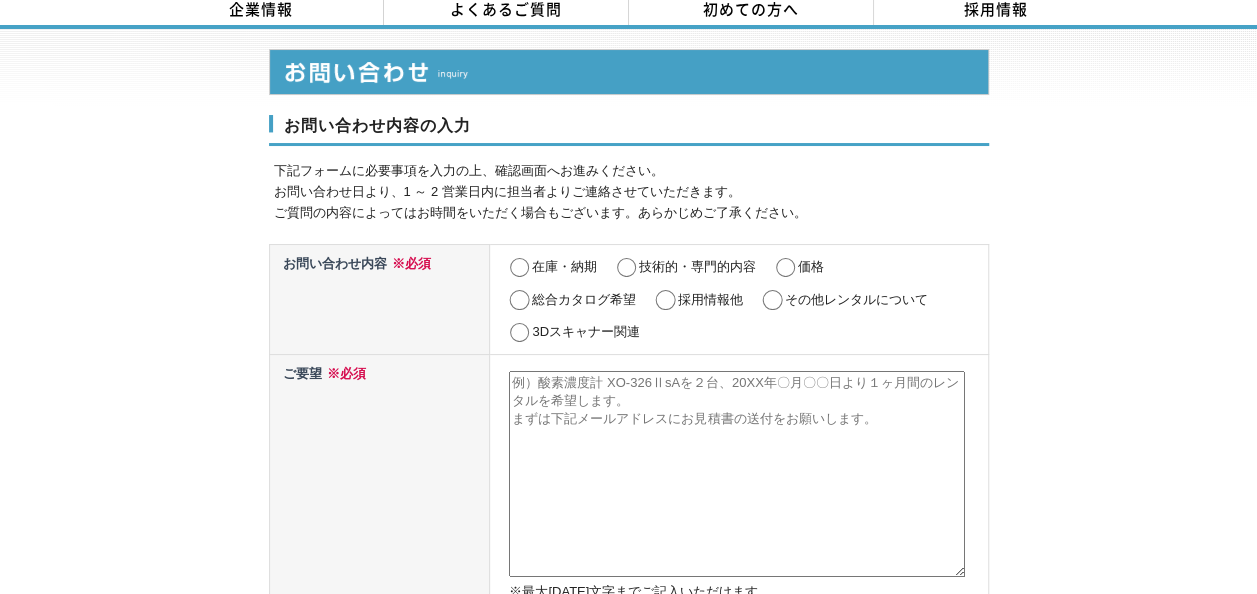 click on "技術的・専門的内容" at bounding box center [626, 268] 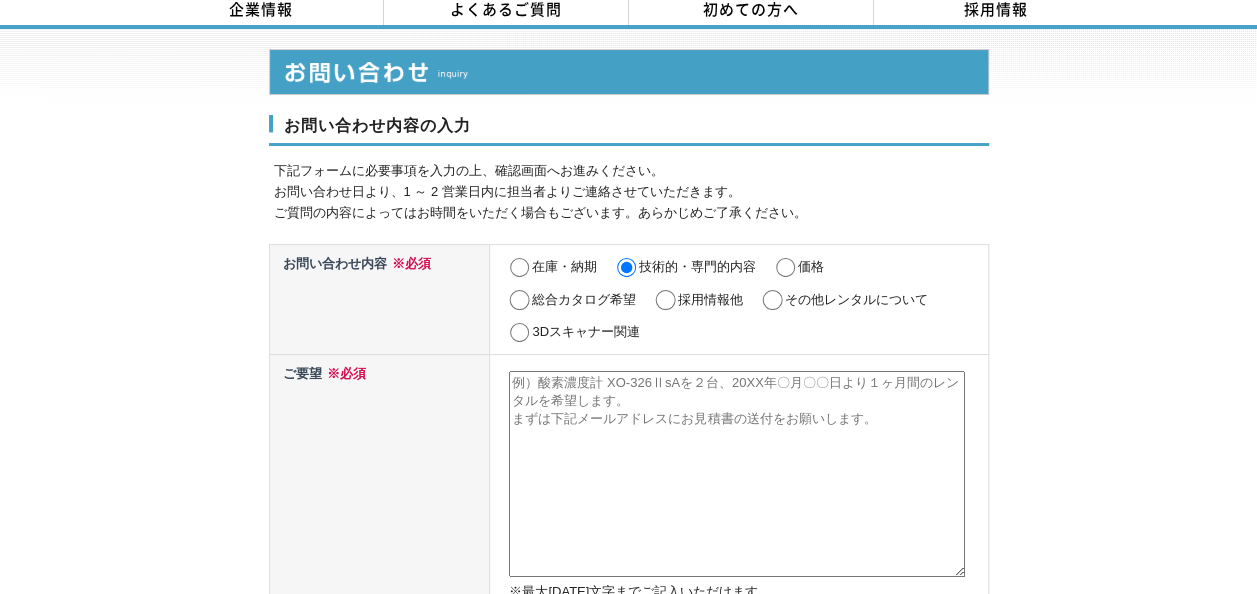 click on "価格" at bounding box center (785, 268) 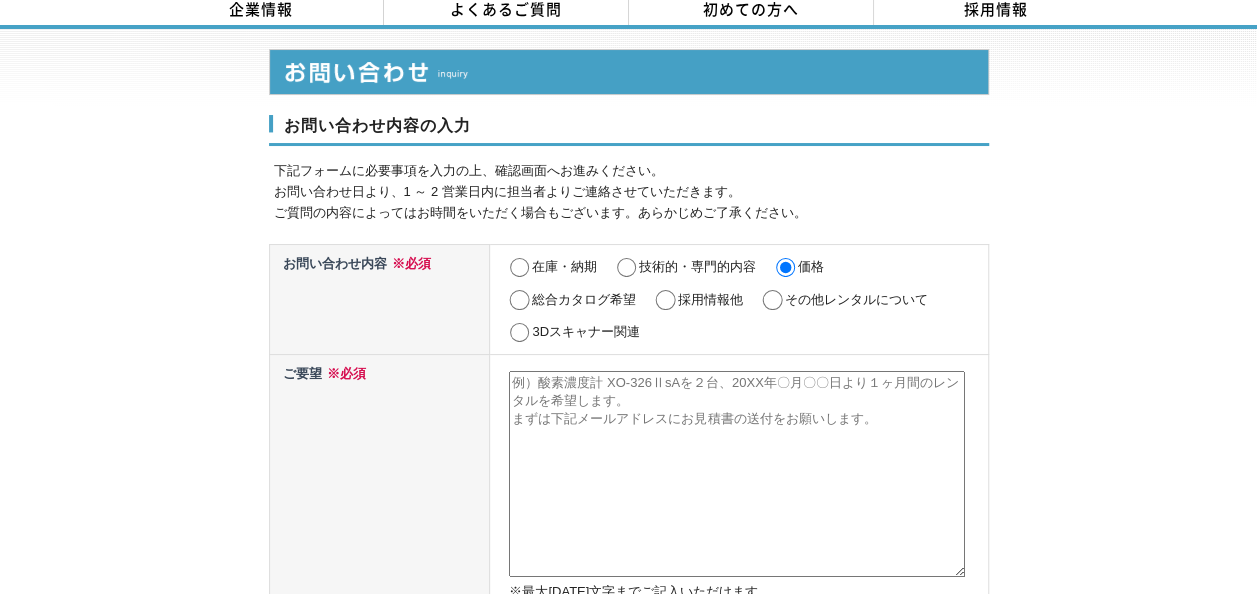 click at bounding box center [737, 474] 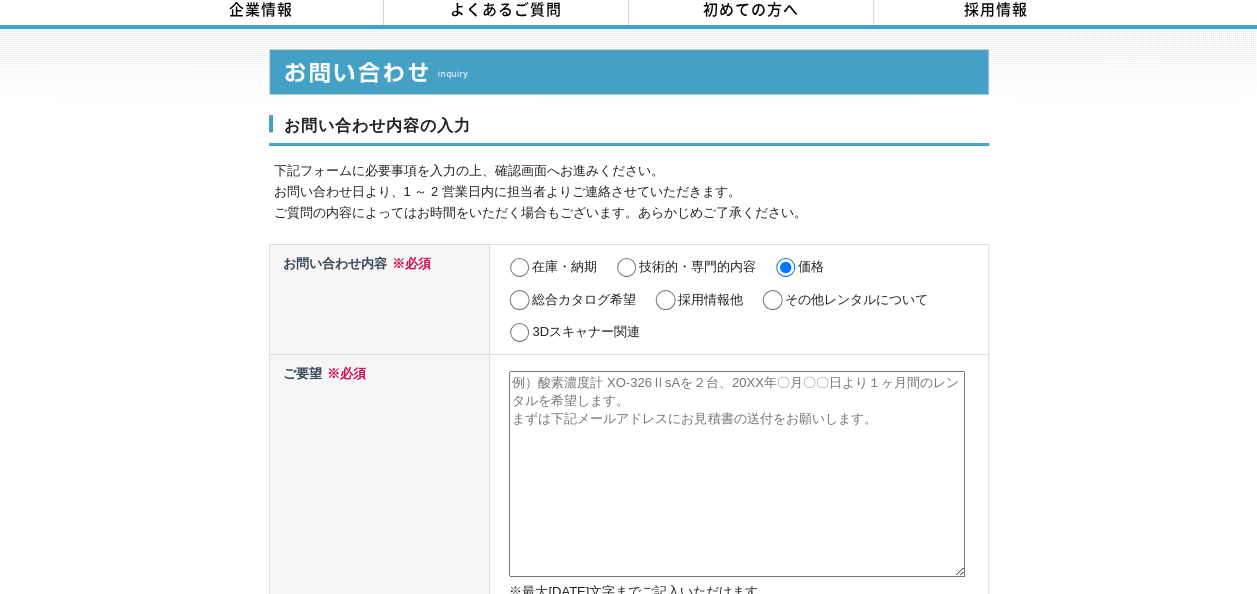 scroll, scrollTop: 100, scrollLeft: 0, axis: vertical 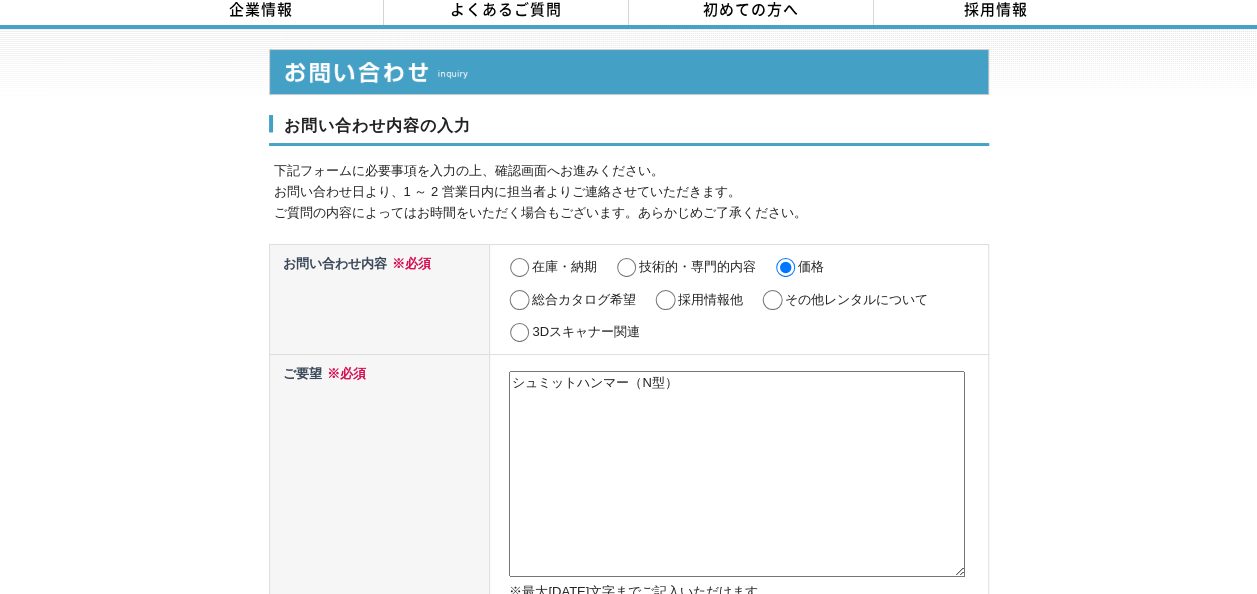 click on "シュミットハンマー（N型）" at bounding box center [737, 474] 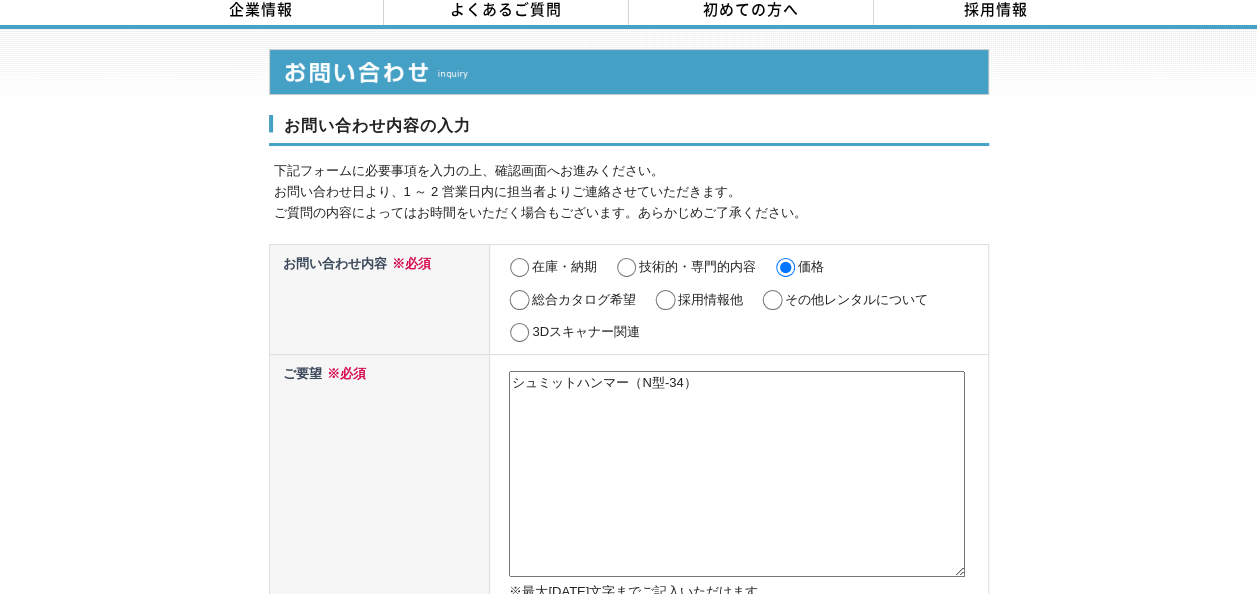 click on "シュミットハンマー（N型-34）" at bounding box center (737, 474) 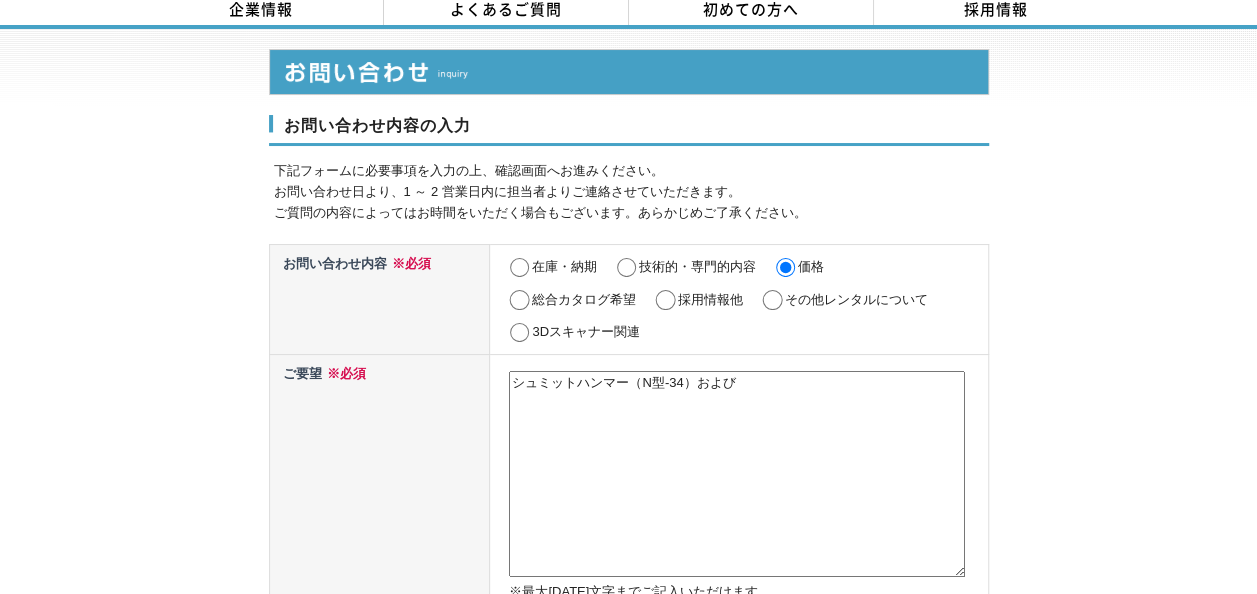 click on "シュミットハンマー（N型-34）および" at bounding box center [737, 474] 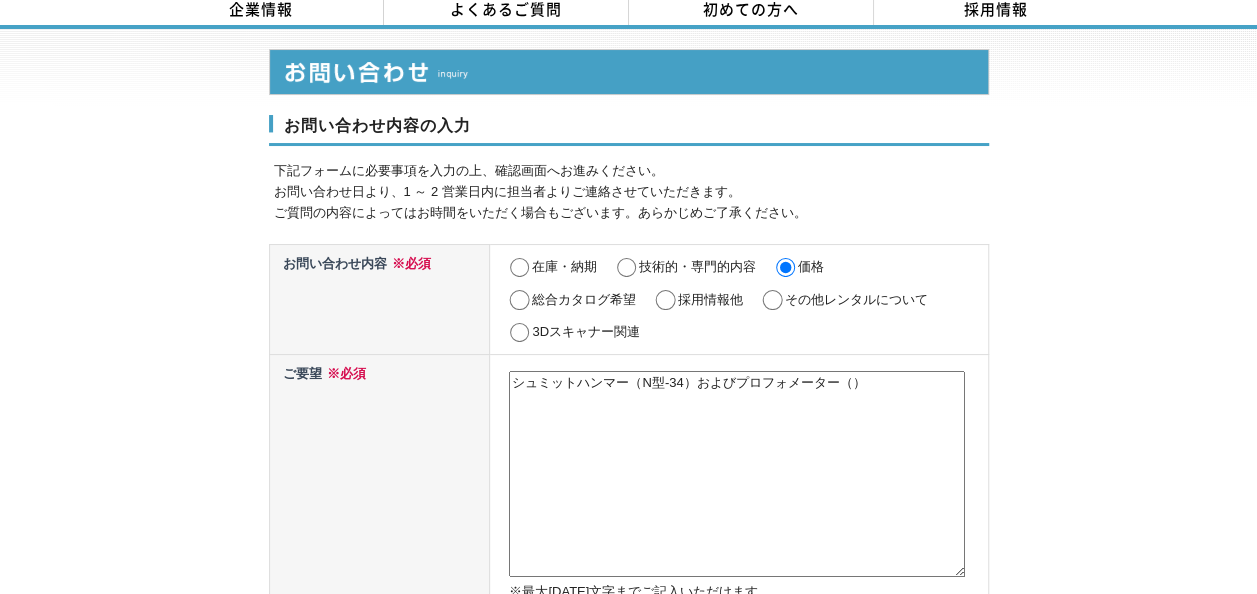 click on "シュミットハンマー（N型-34）およびプロフォメーター（）" at bounding box center (737, 474) 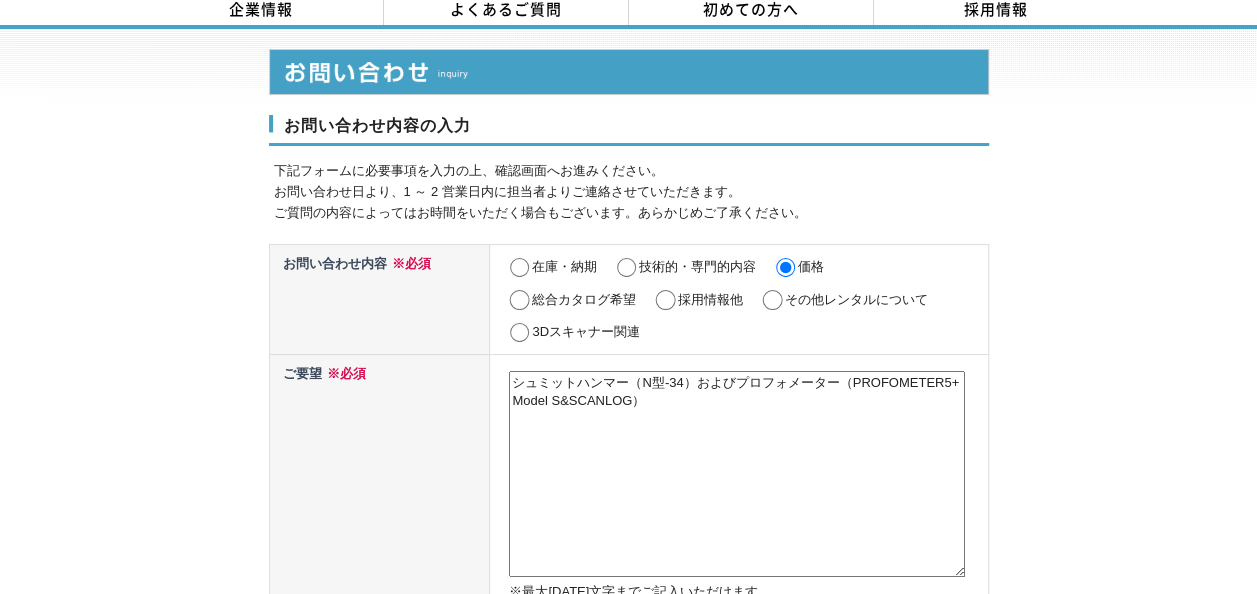 click on "シュミットハンマー（N型-34）およびプロフォメーター（PROFOMETER5+
Model S&SCANLOG）" at bounding box center (737, 474) 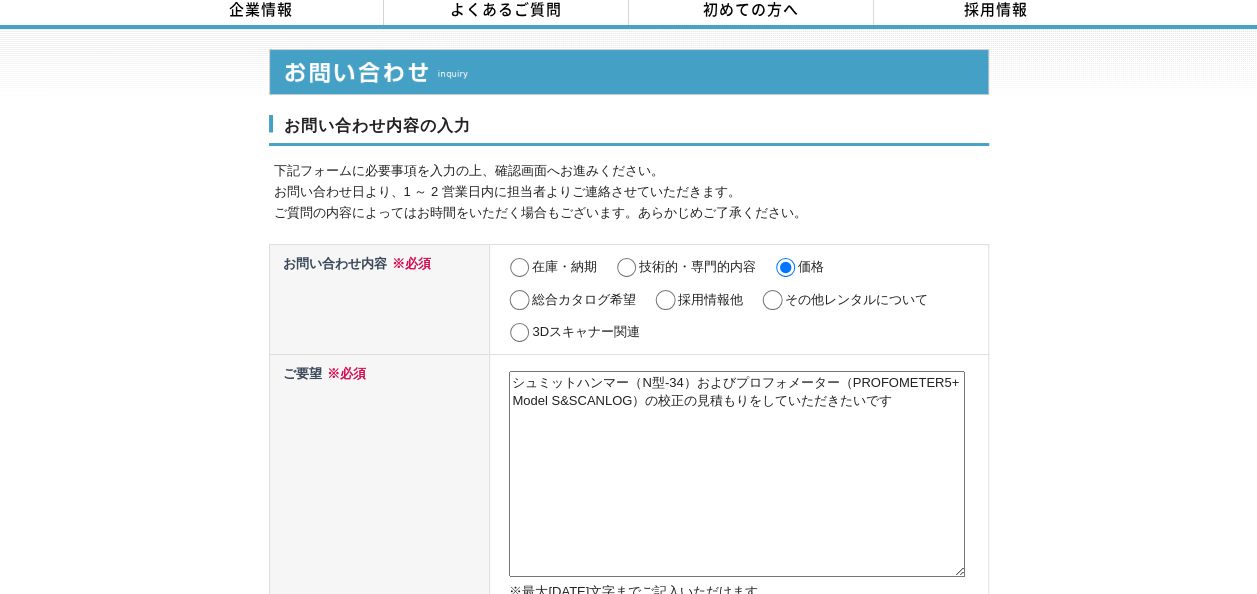 type on "シュミットハンマー（N型-34）およびプロフォメーター（PROFOMETER5+
Model S&SCANLOG）の校正の見積もりをしていただきたいです。" 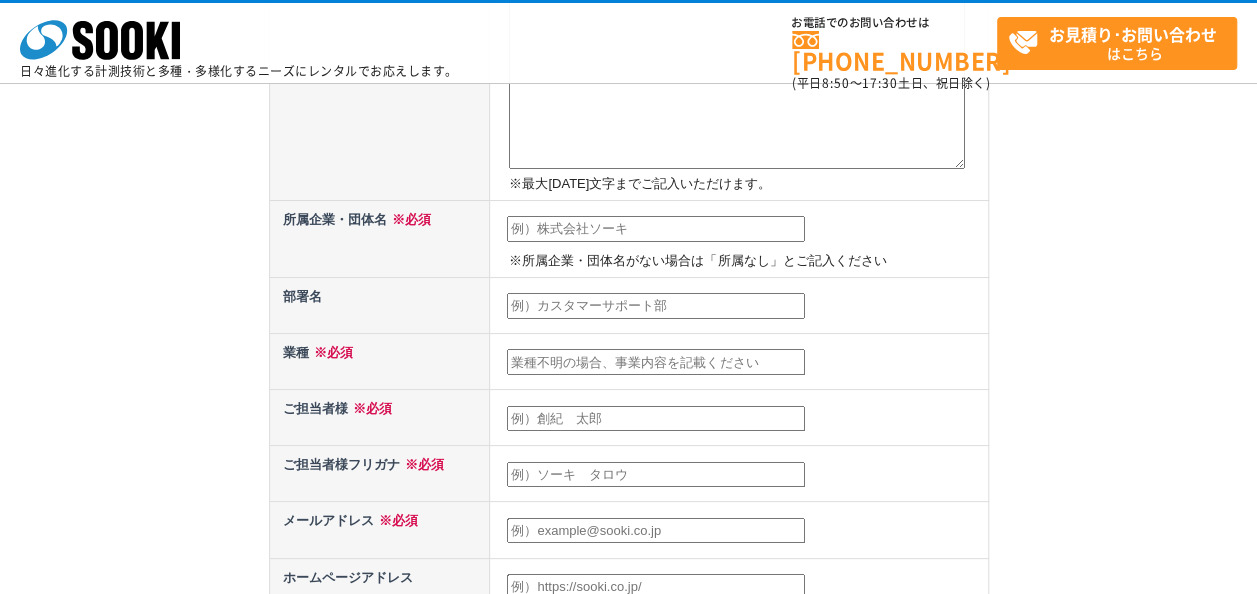 scroll, scrollTop: 300, scrollLeft: 0, axis: vertical 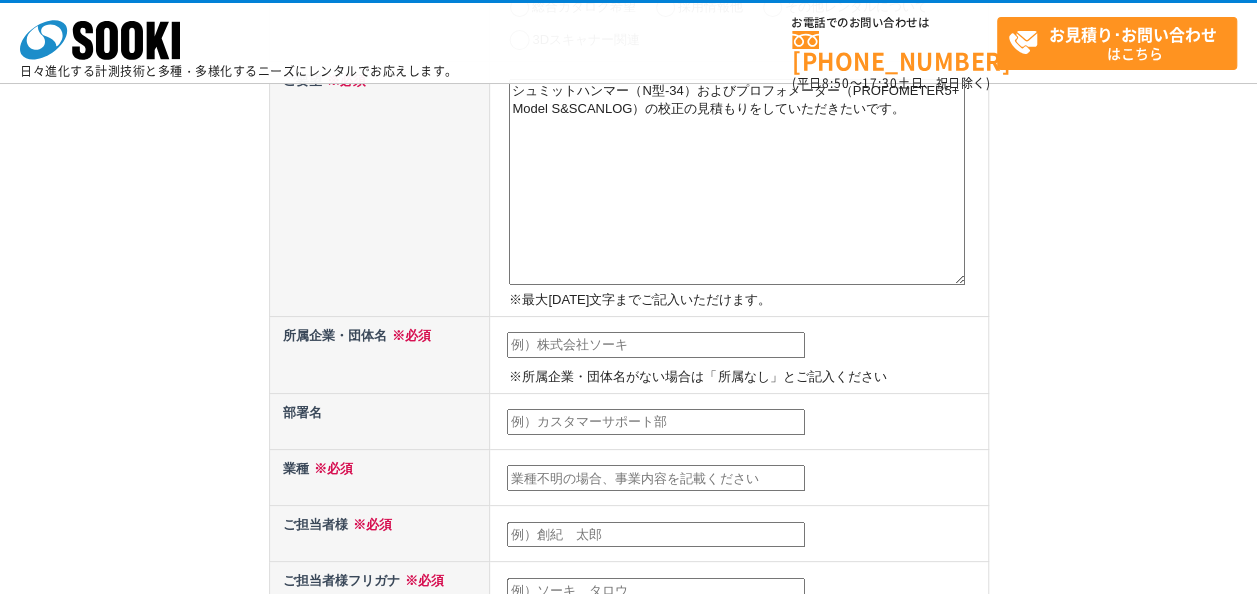 click on "シュミットハンマー（N型-34）およびプロフォメーター（PROFOMETER5+
Model S&SCANLOG）の校正の見積もりをしていただきたいです。" at bounding box center [737, 182] 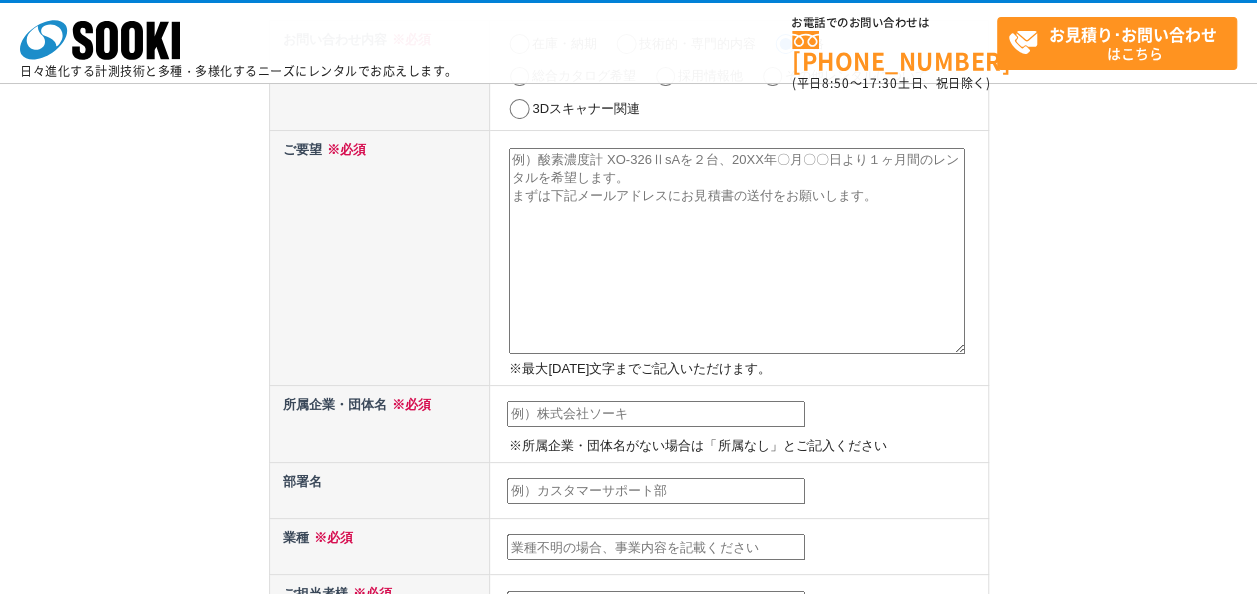 scroll, scrollTop: 200, scrollLeft: 0, axis: vertical 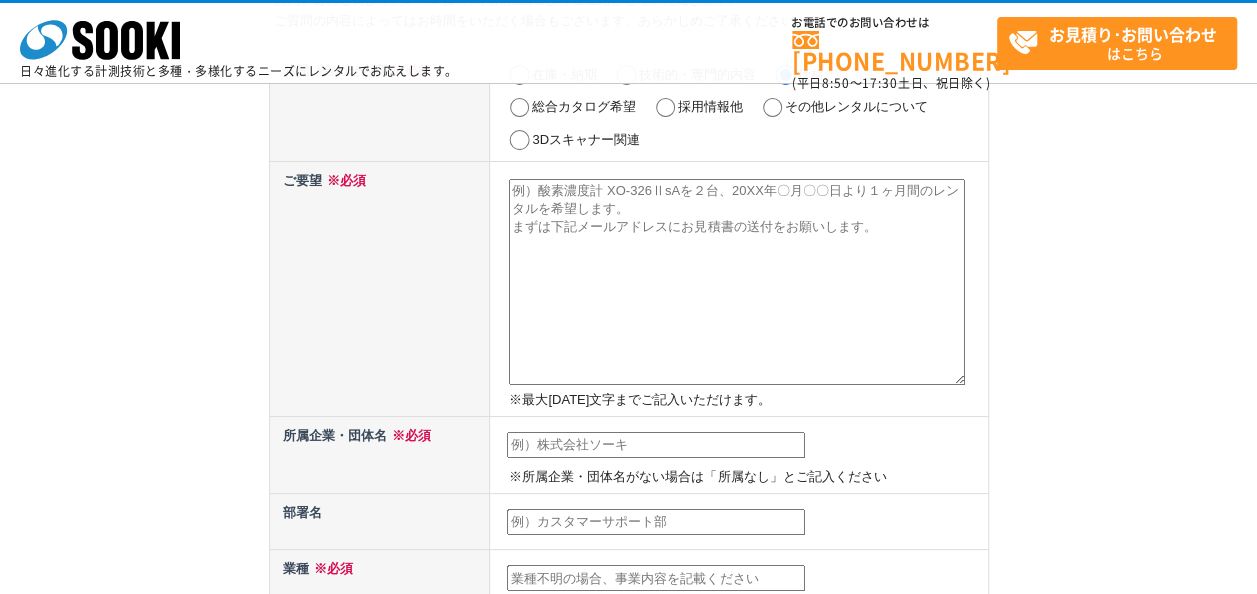 paste on "シュミットハンマー（N型-34）およびプロフォメーター（PROFOMETER5+
Model S&SCANLOG）の校正の見積もりをしていただきたいです。" 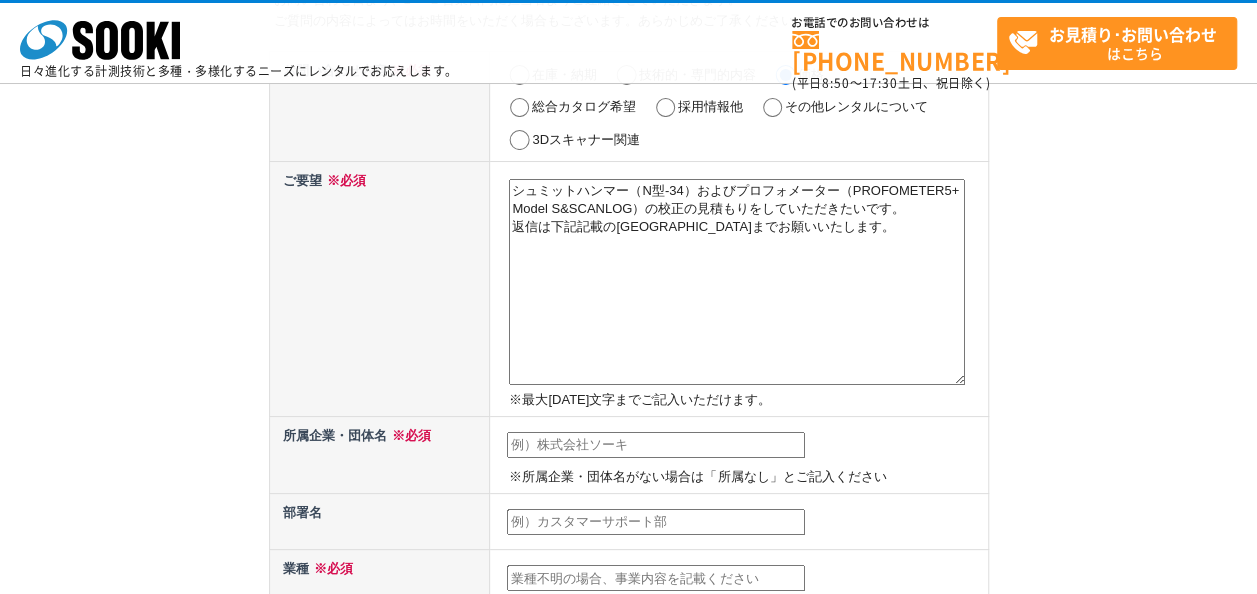 type on "シュミットハンマー（N型-34）およびプロフォメーター（PROFOMETER5+
Model S&SCANLOG）の校正の見積もりをしていただきたいです。
返信は下記記載のアドレスまでお願いいたします。" 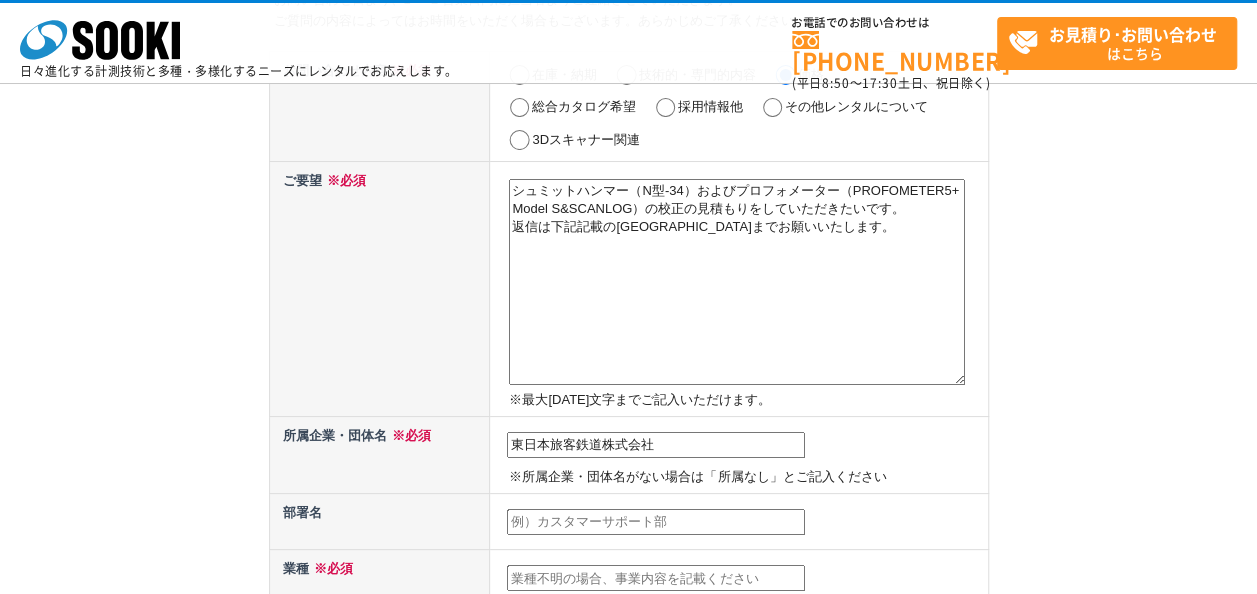 type on "東日本旅客鉄道株式会社" 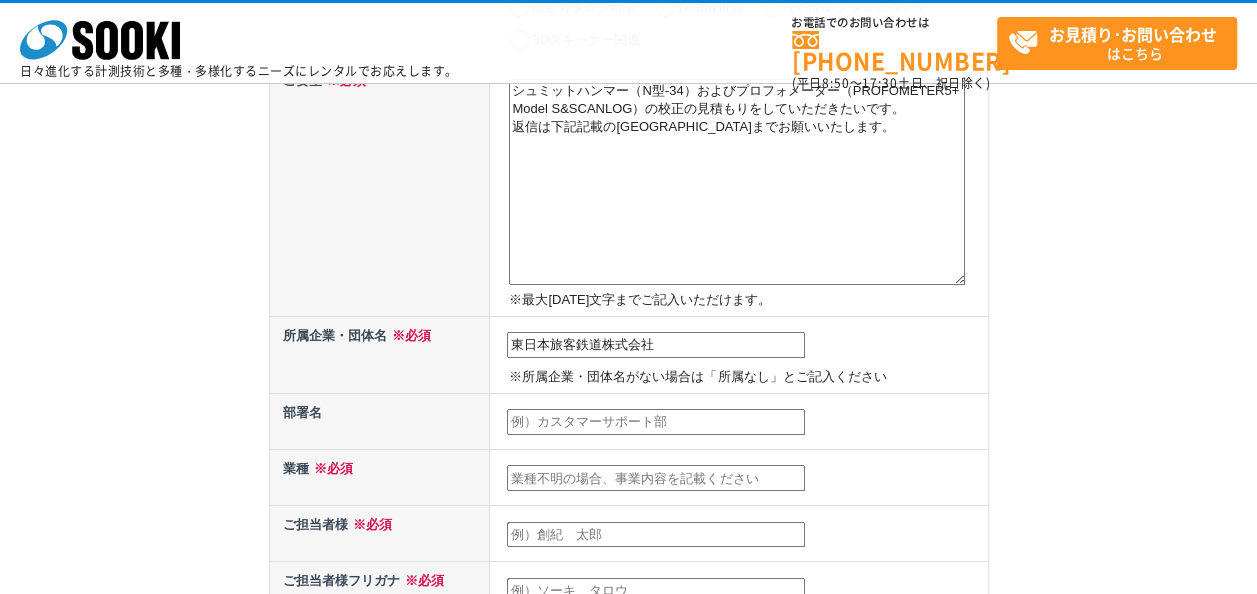 click at bounding box center [656, 422] 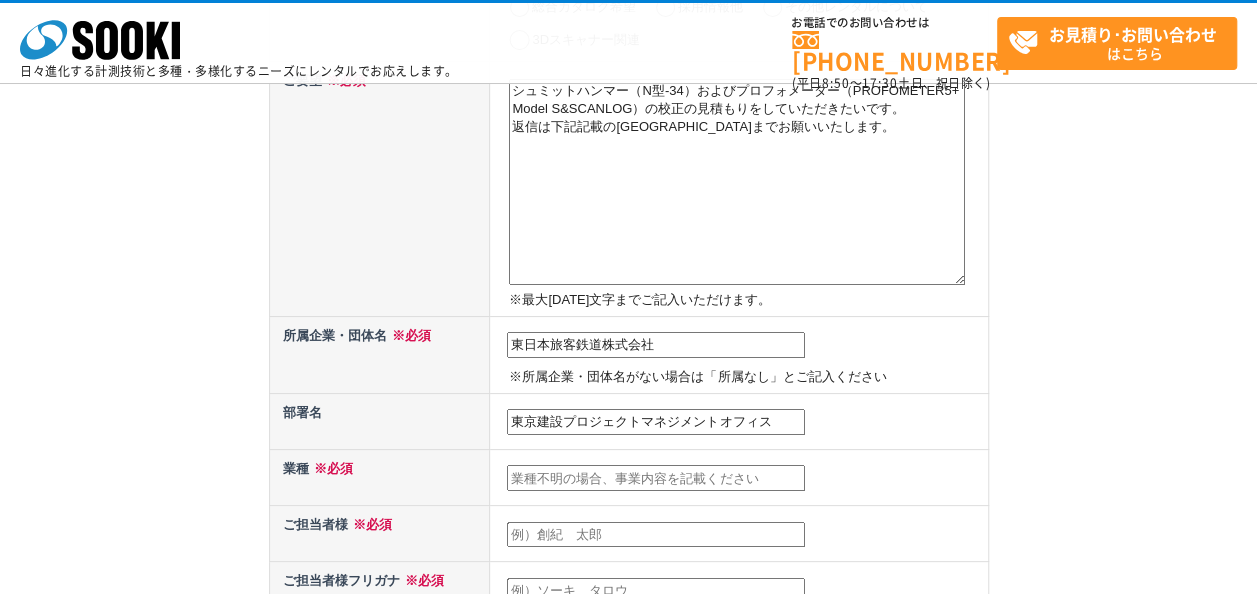 type on "東京建設プロジェクトマネジメントオフィス" 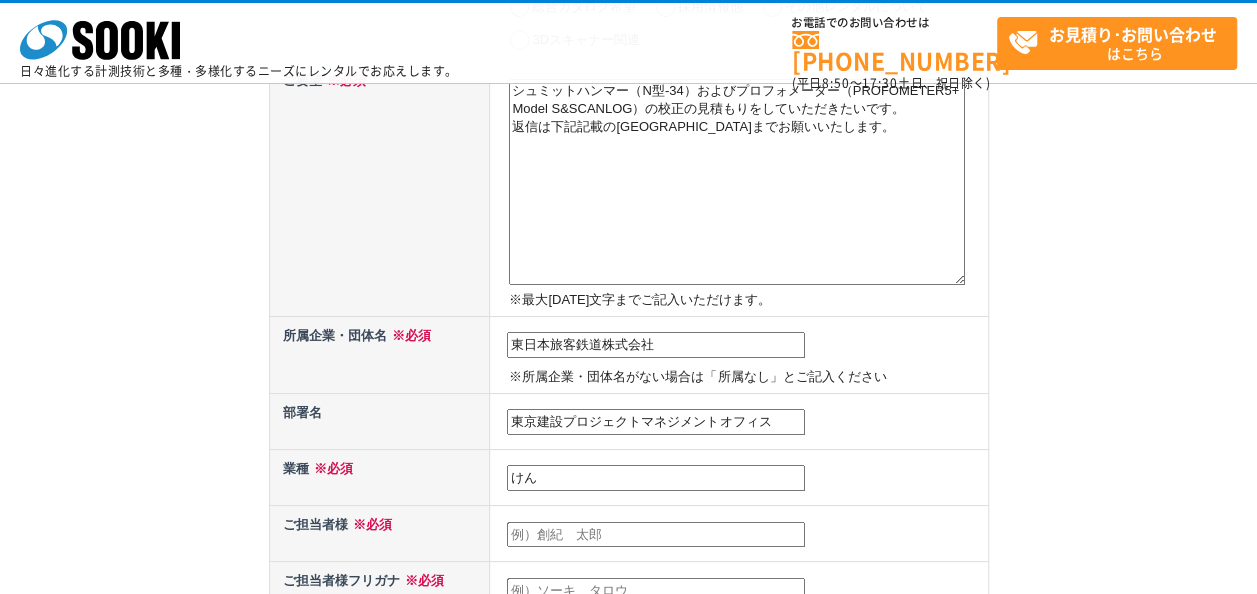 type on "け" 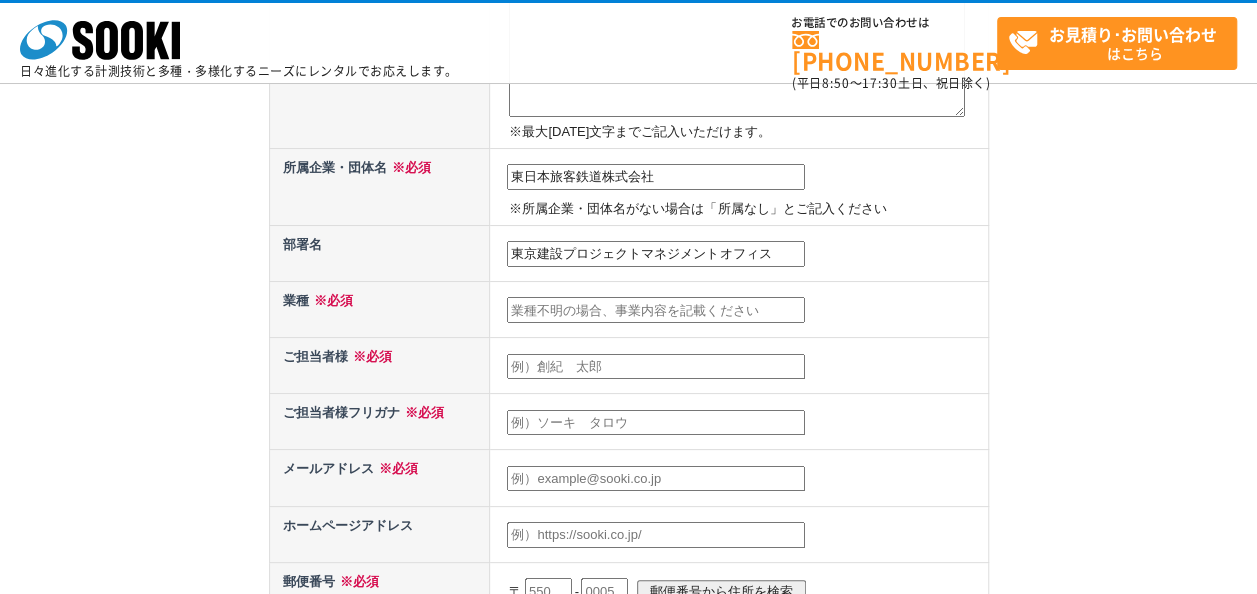 scroll, scrollTop: 500, scrollLeft: 0, axis: vertical 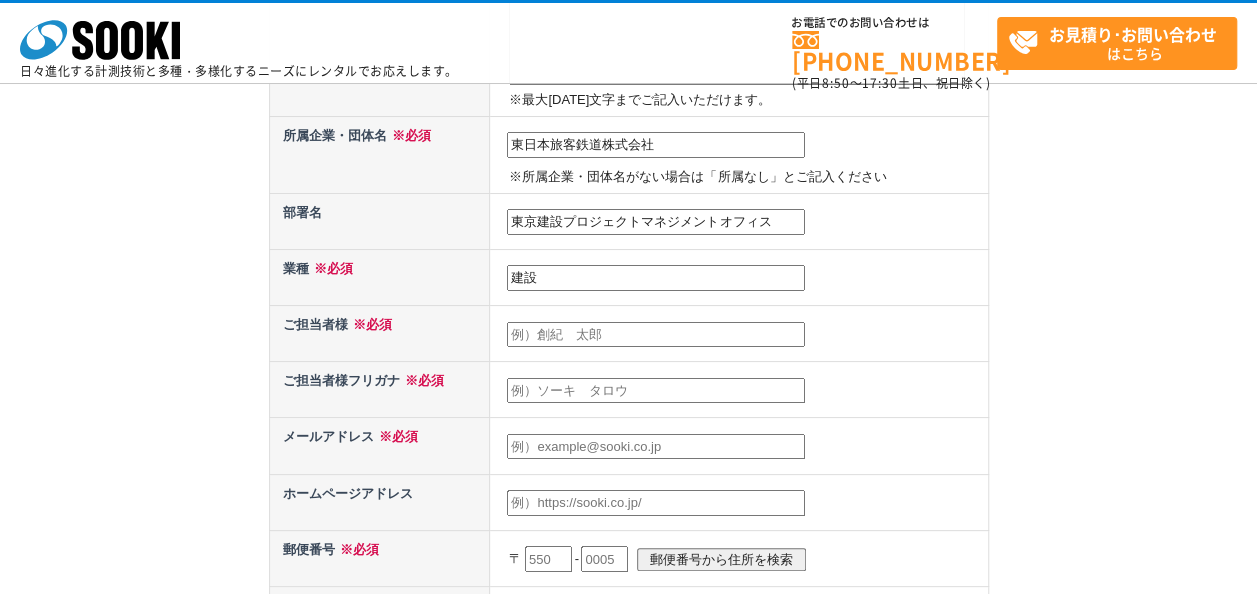 type on "建設" 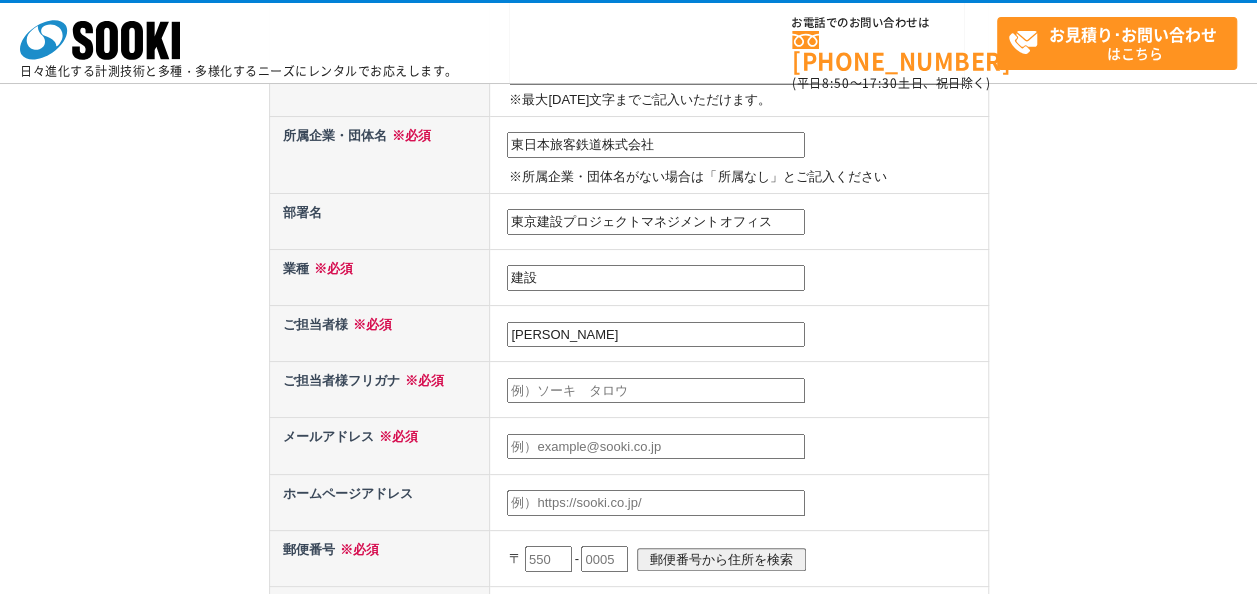 type on "山﨑　泰誠" 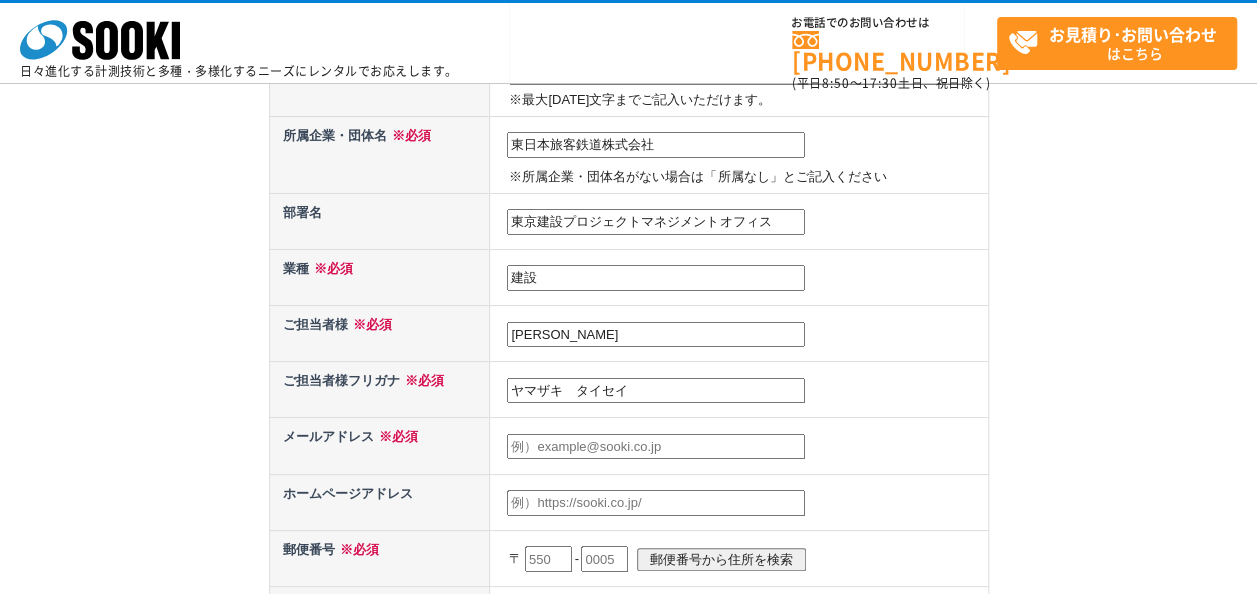 type on "ヤマザキ　タイセイ" 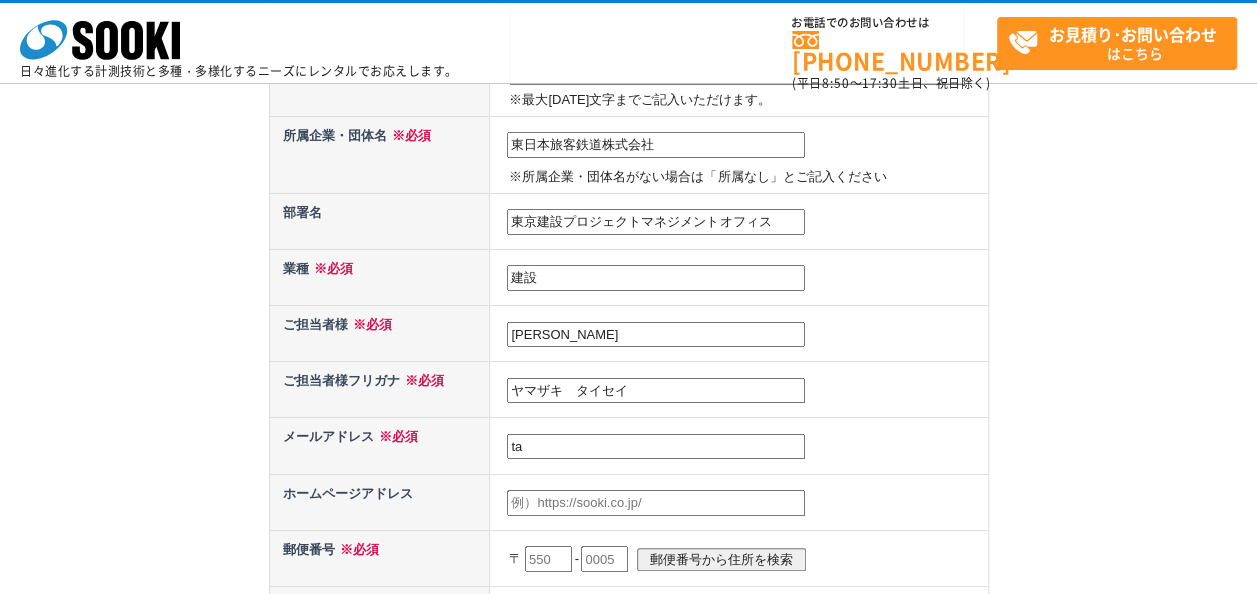 type on "t" 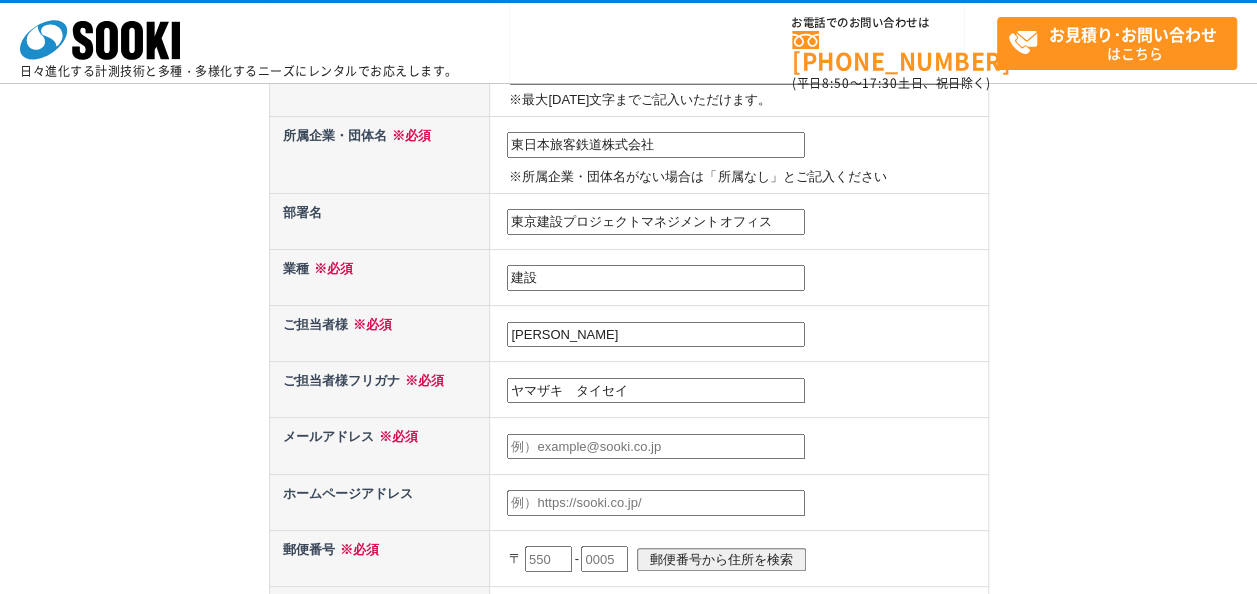 paste on "taisei-yamazaki@jreast.co.jp" 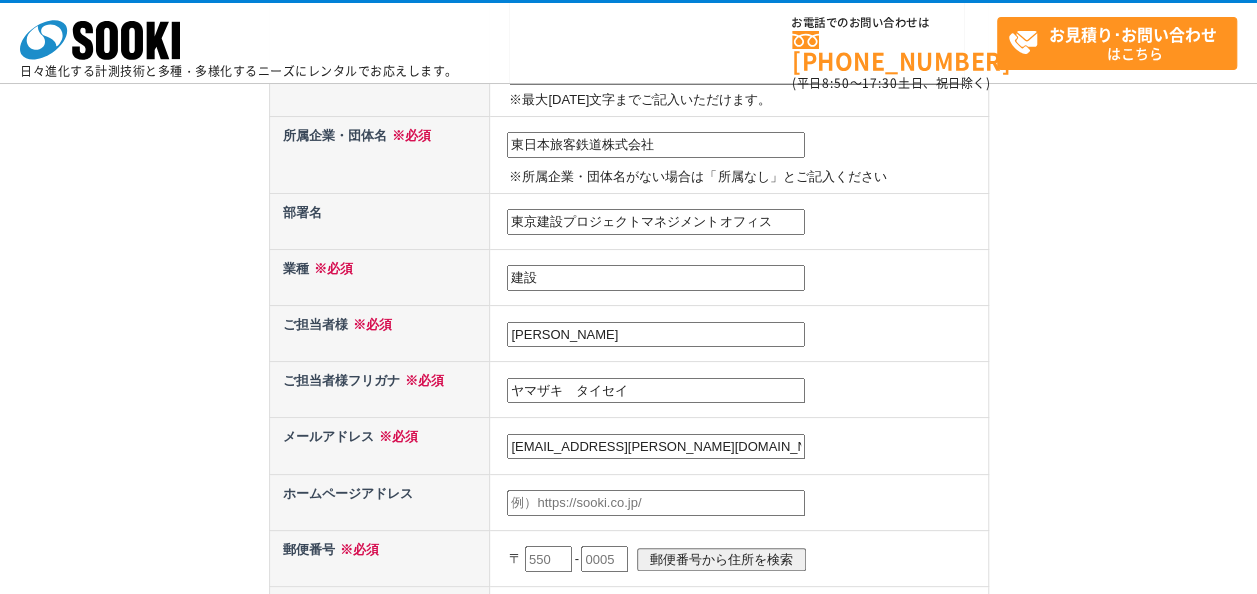 type on "taisei-yamazaki@jreast.co.jp" 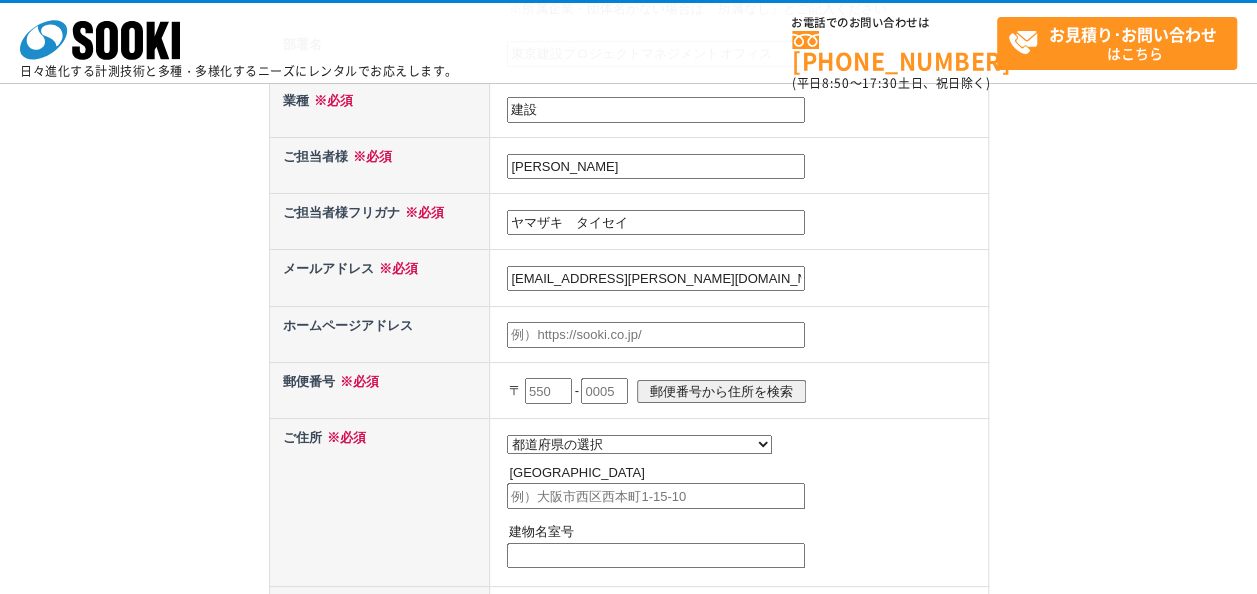 scroll, scrollTop: 700, scrollLeft: 0, axis: vertical 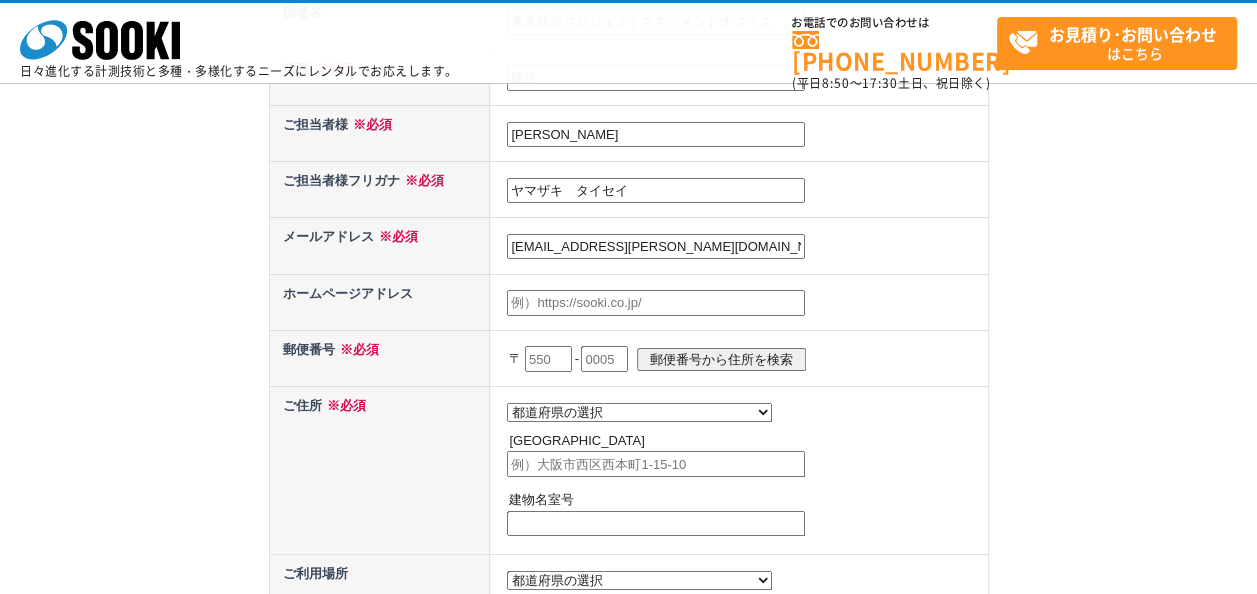 click at bounding box center [548, 359] 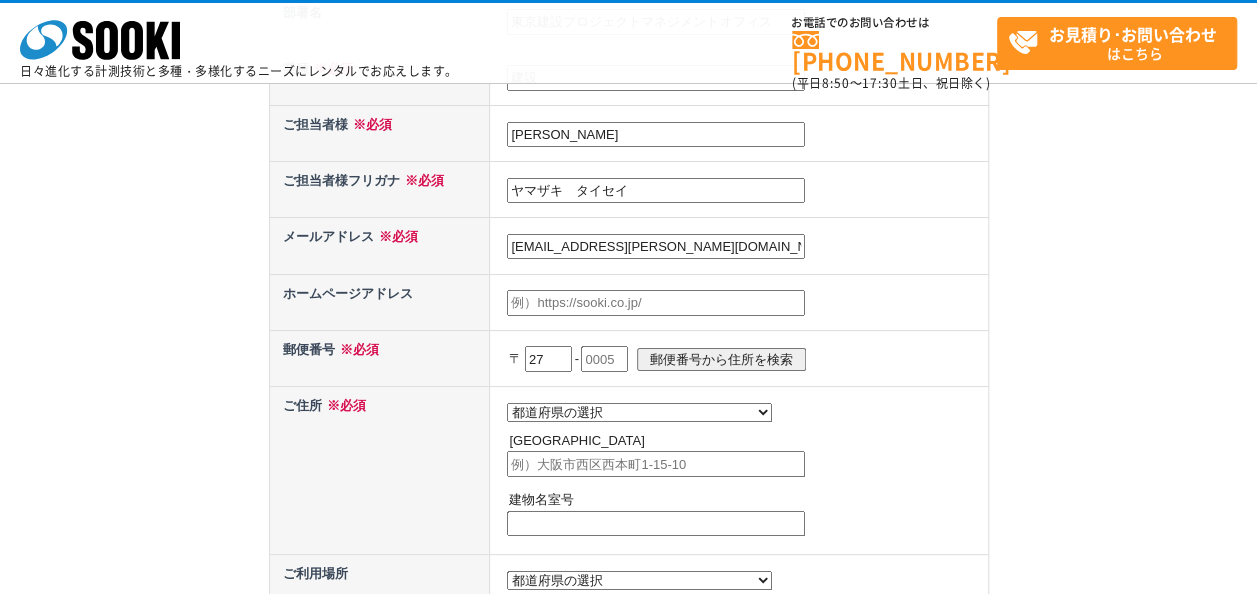 type on "2" 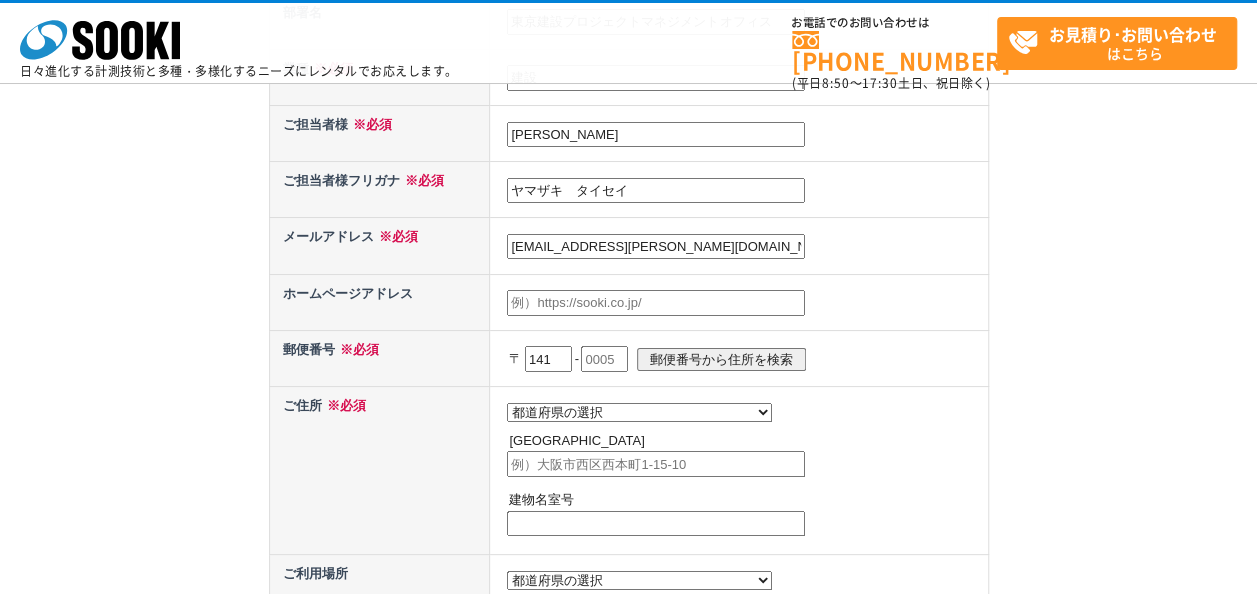 type on "141" 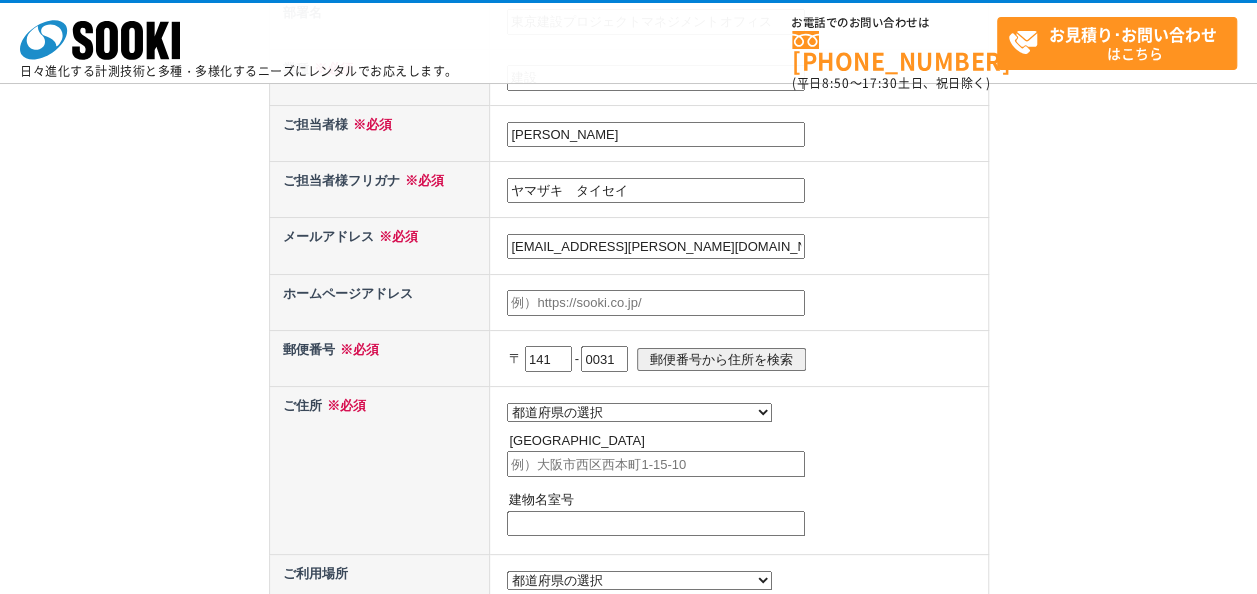 type on "0031" 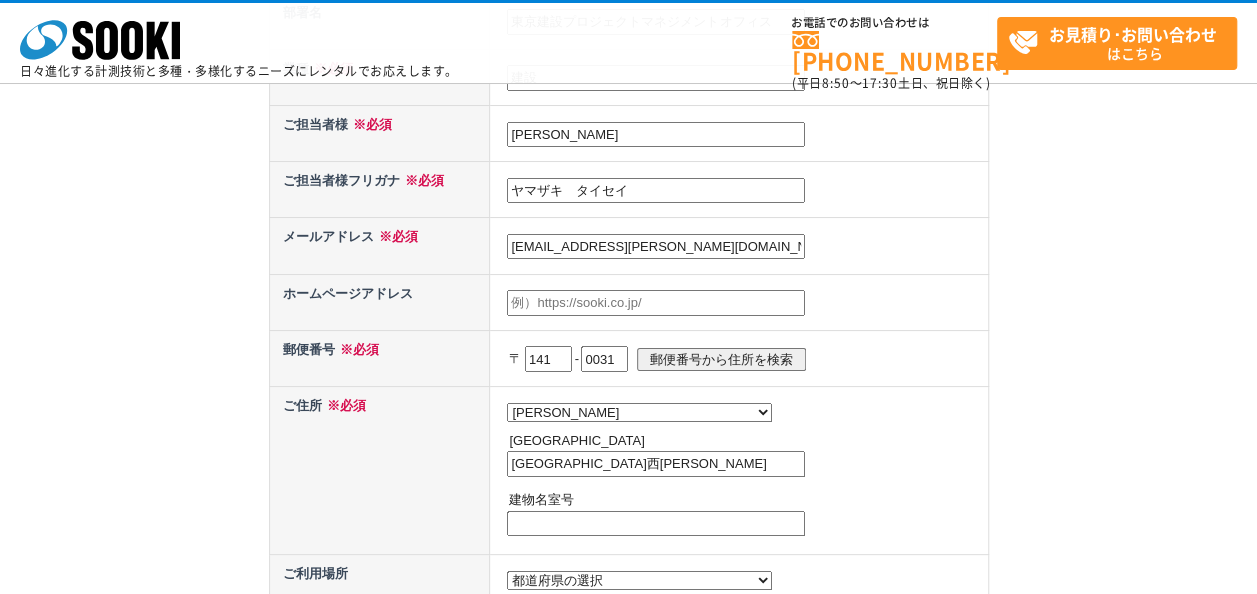 scroll, scrollTop: 800, scrollLeft: 0, axis: vertical 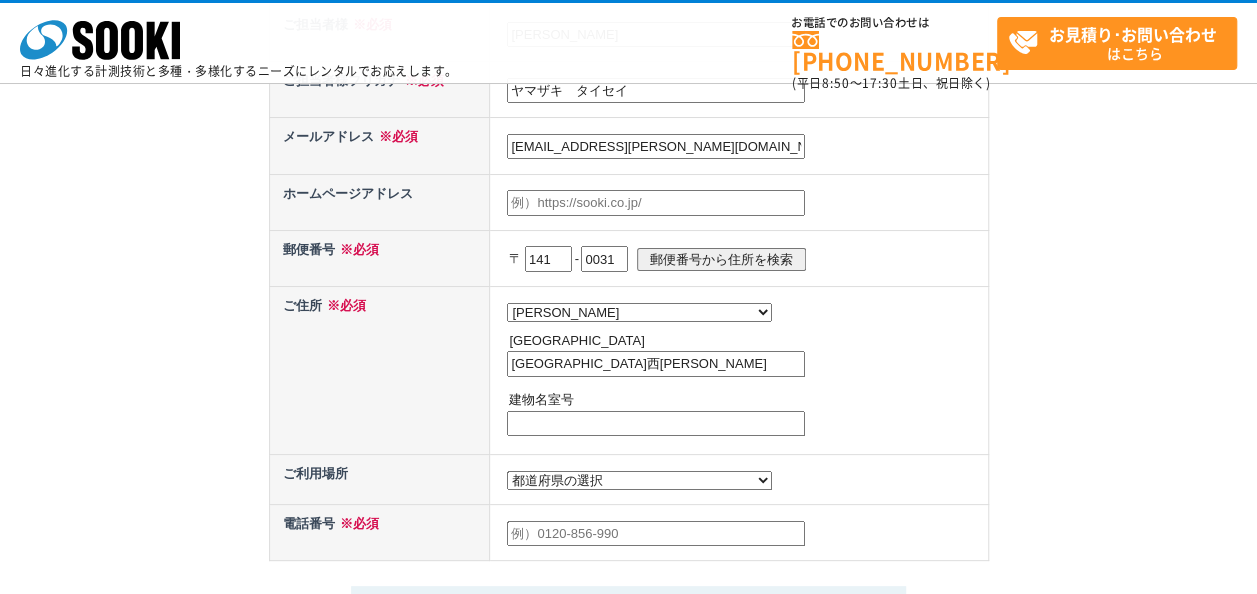click on "品川区西五反田" at bounding box center (656, 364) 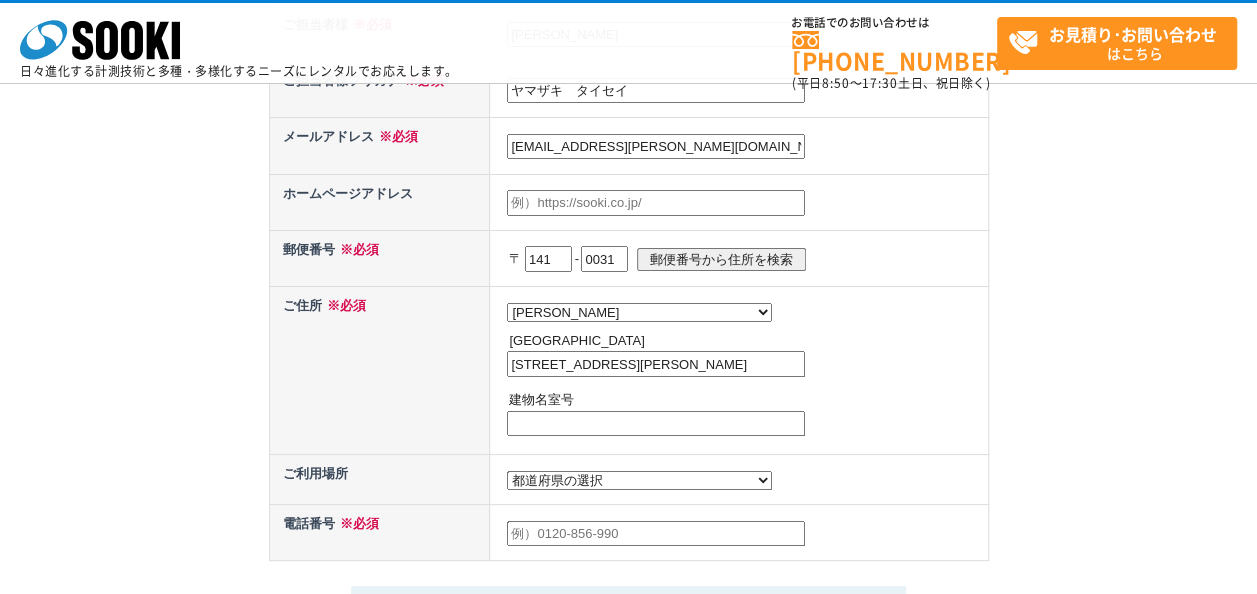 type on "品川区西五反田3-5-8" 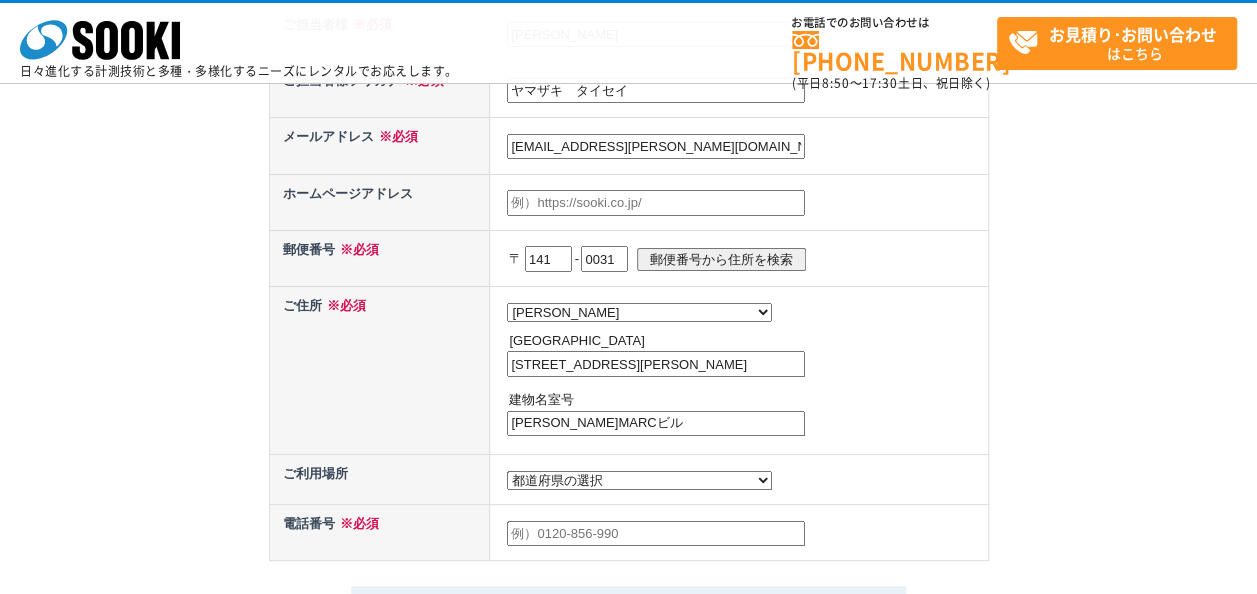 scroll, scrollTop: 900, scrollLeft: 0, axis: vertical 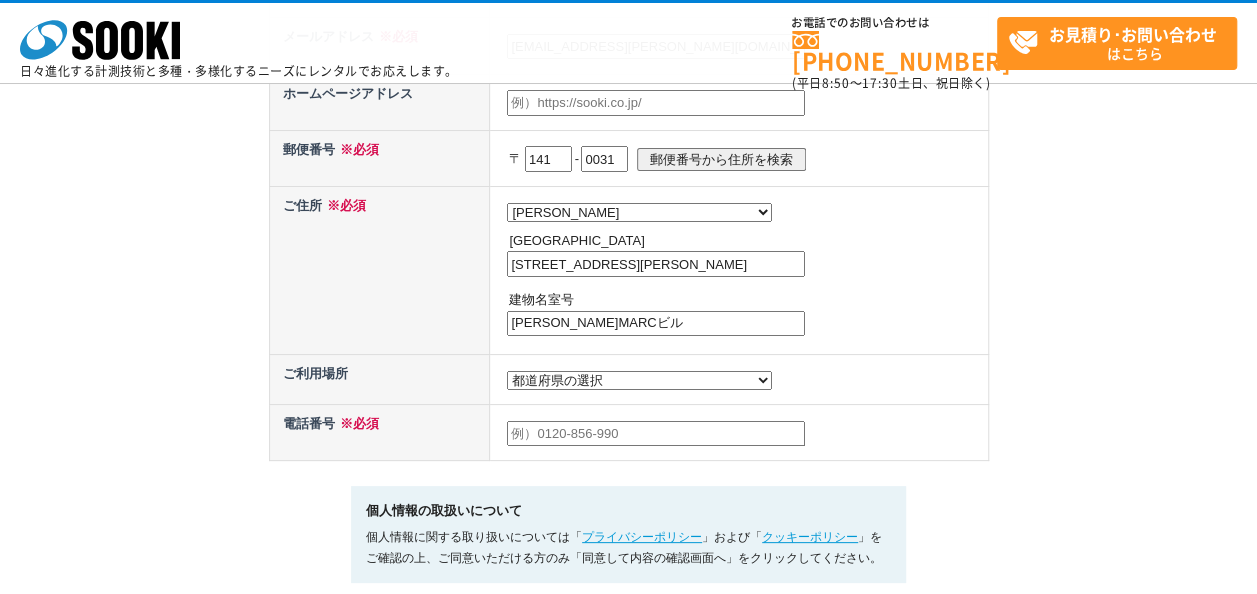 type on "目黒MARCビル" 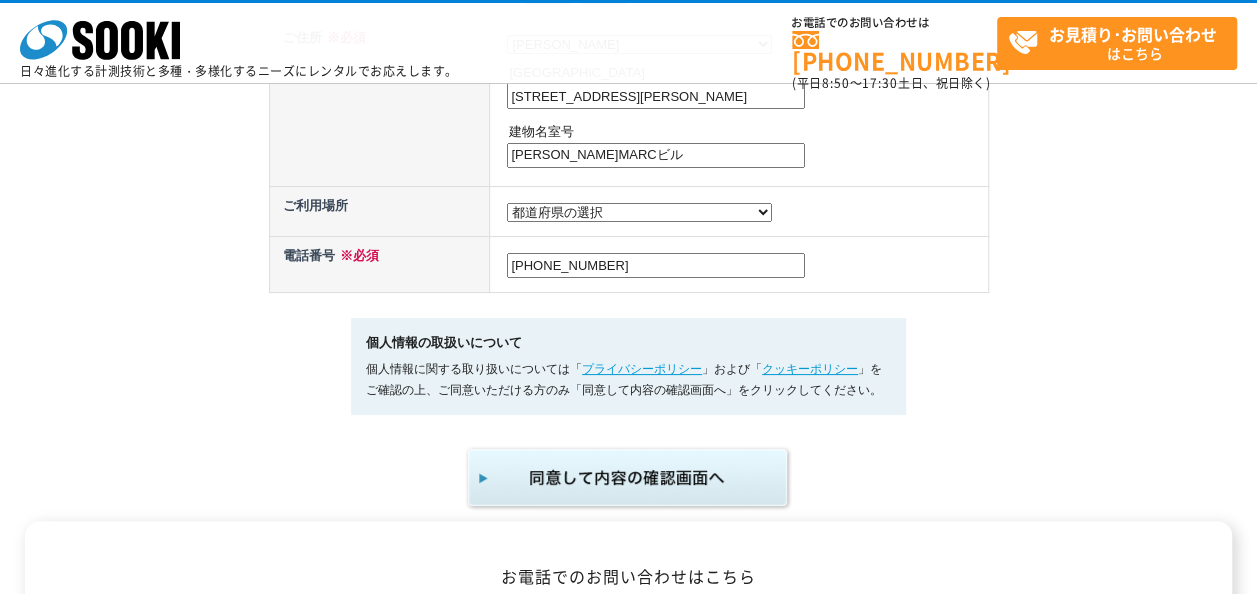 scroll, scrollTop: 1100, scrollLeft: 0, axis: vertical 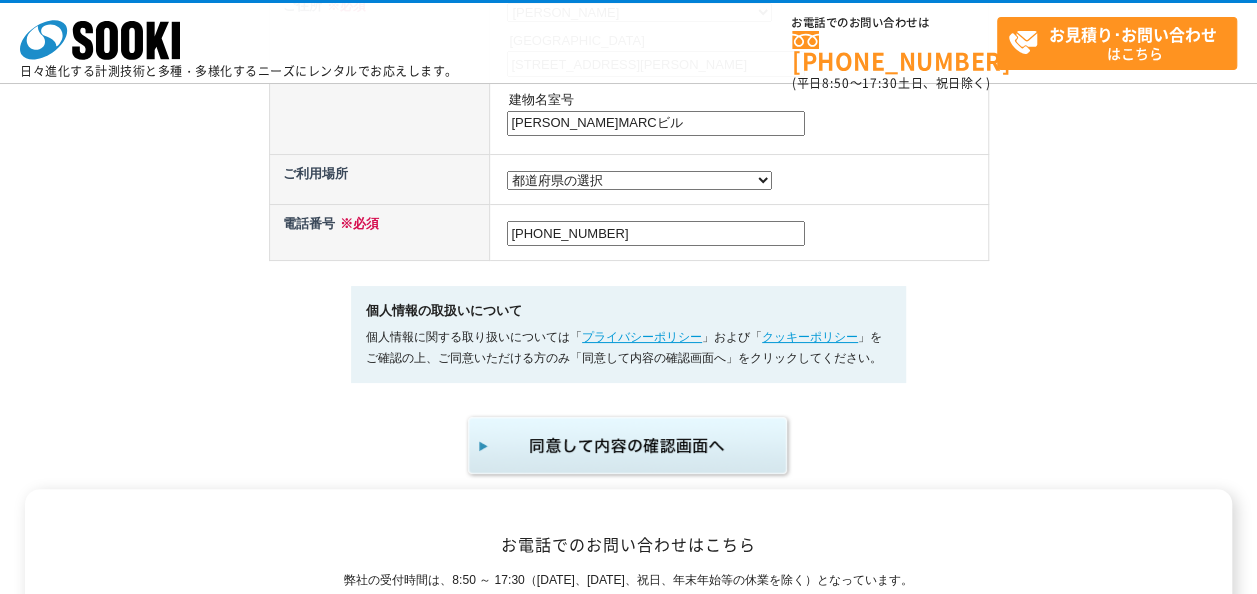 type on "070-1387-8571" 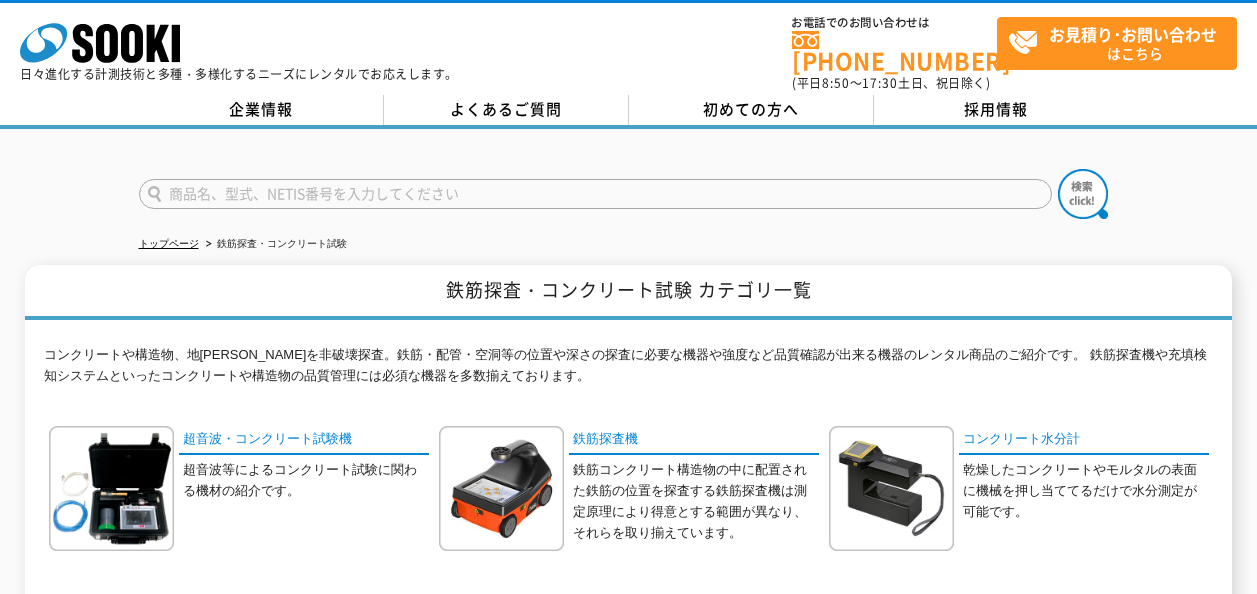 scroll, scrollTop: 298, scrollLeft: 0, axis: vertical 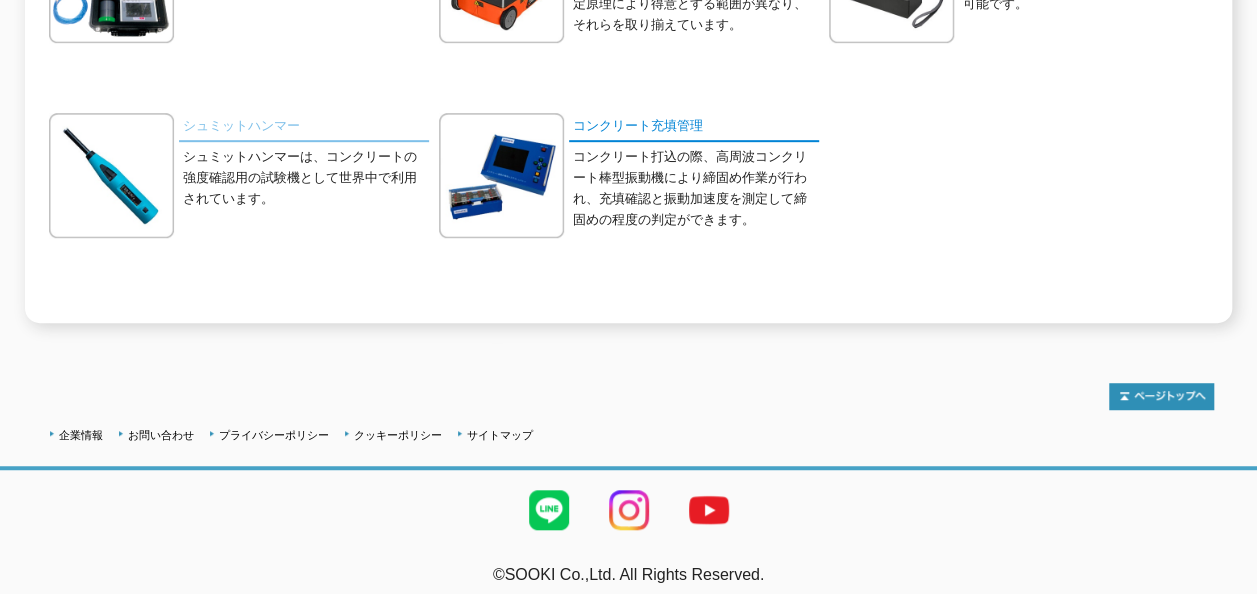 click on "シュミットハンマー" at bounding box center [304, 127] 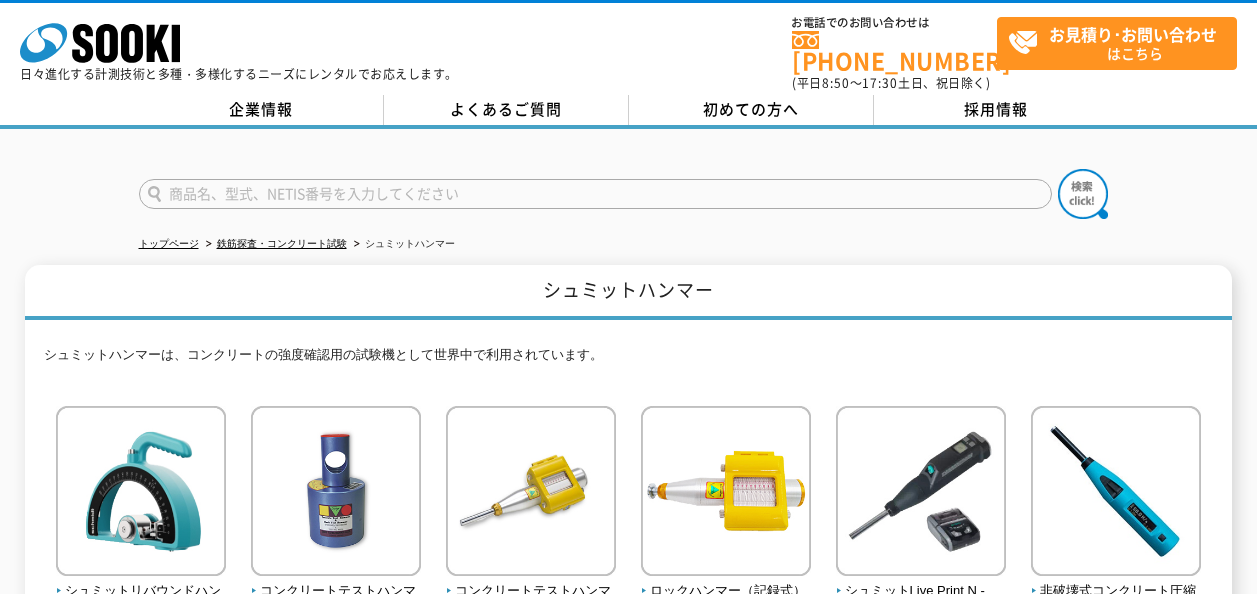 scroll, scrollTop: 0, scrollLeft: 0, axis: both 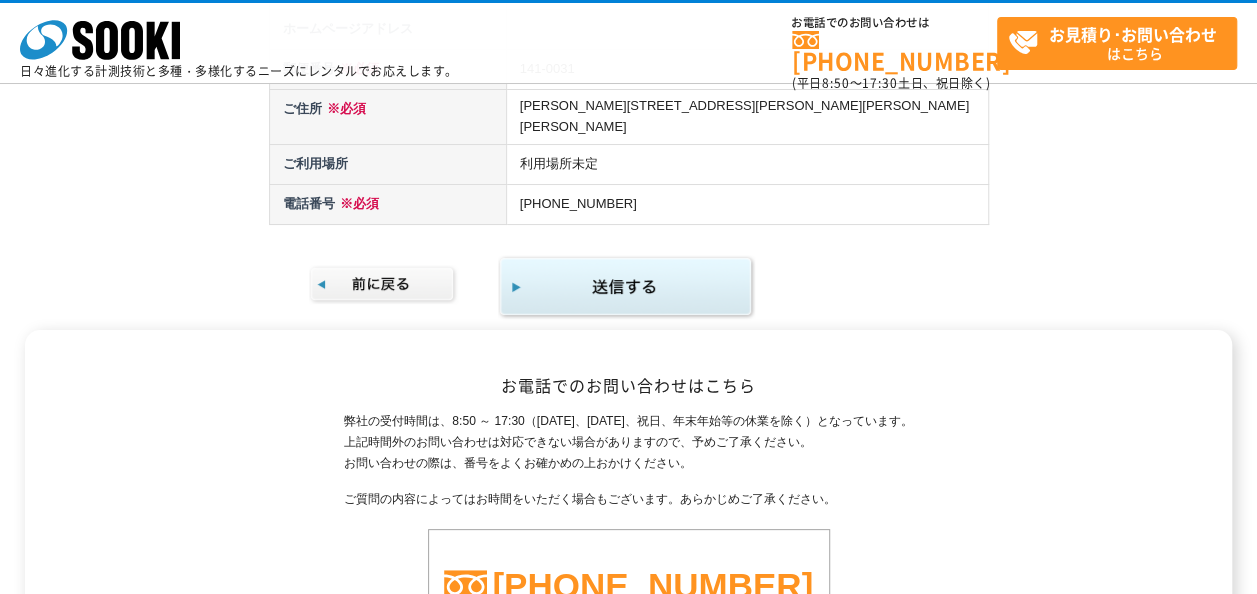 click at bounding box center (626, 287) 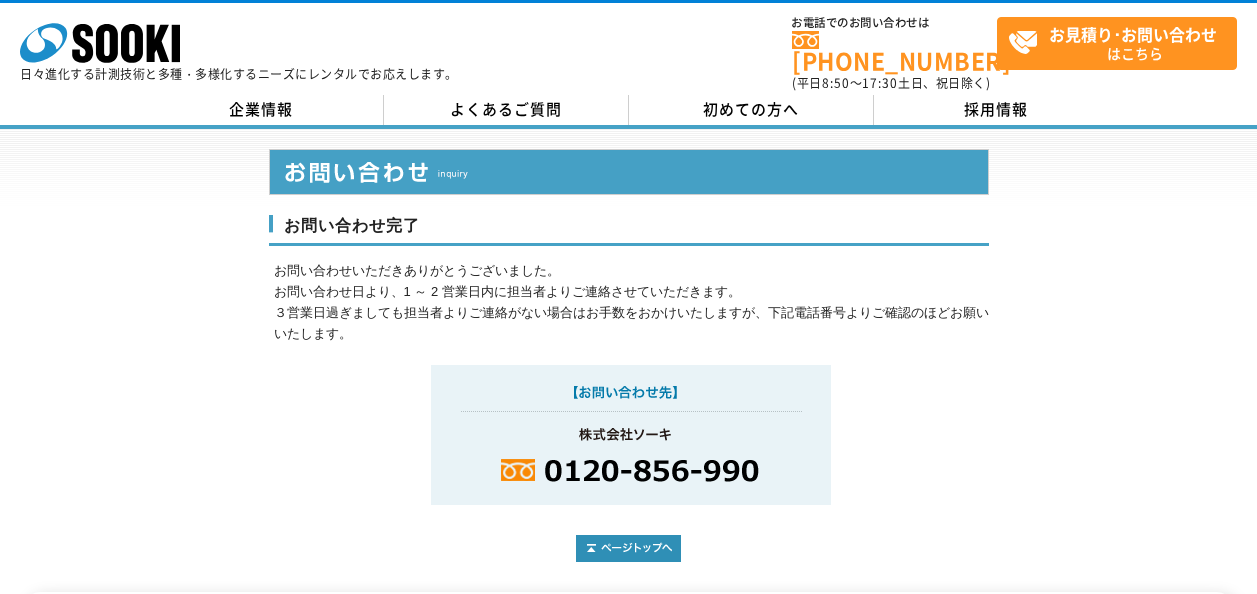 scroll, scrollTop: 0, scrollLeft: 0, axis: both 